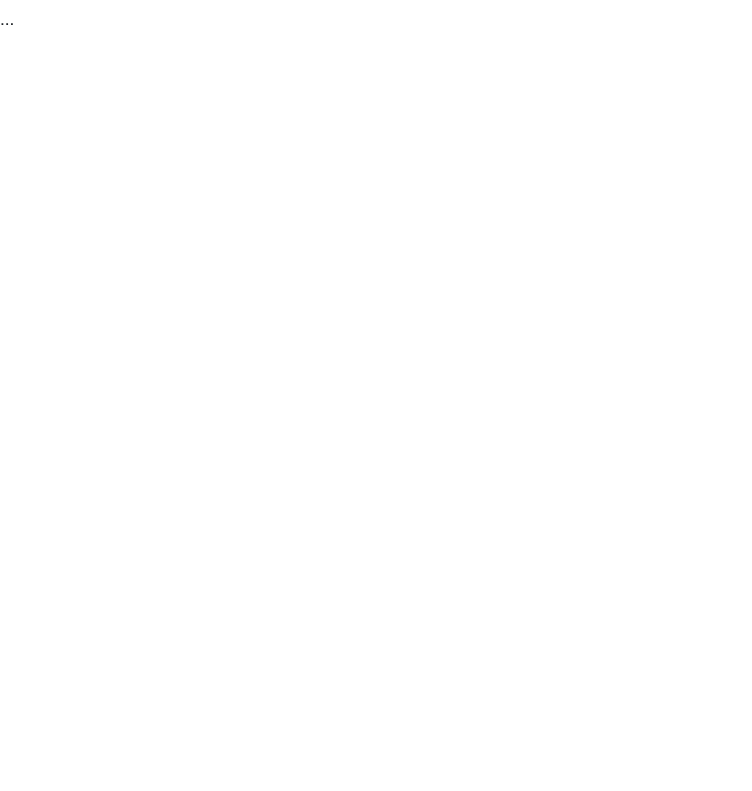 scroll, scrollTop: 0, scrollLeft: 0, axis: both 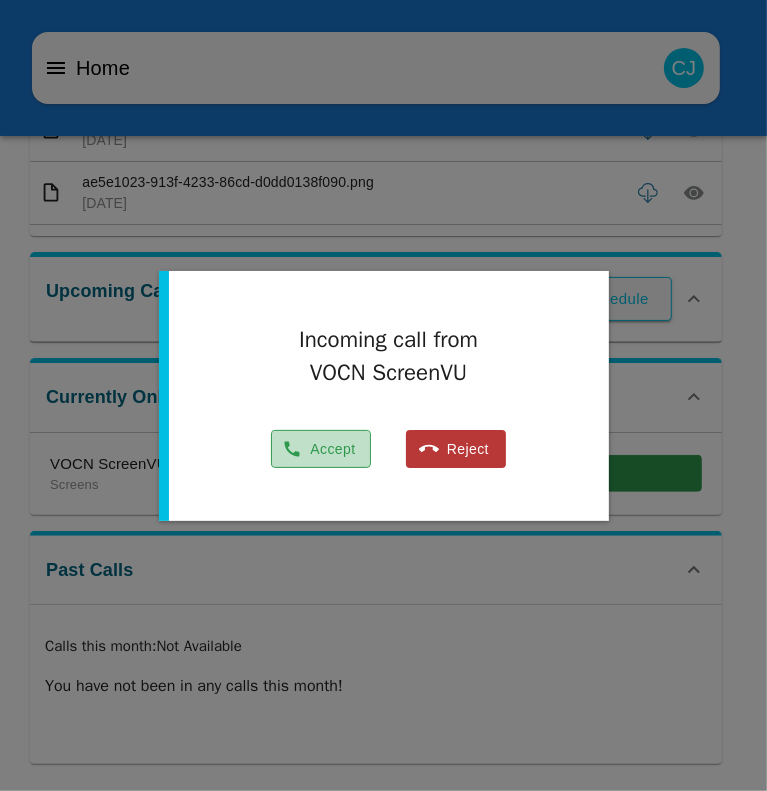 click on "Accept" at bounding box center [321, 449] 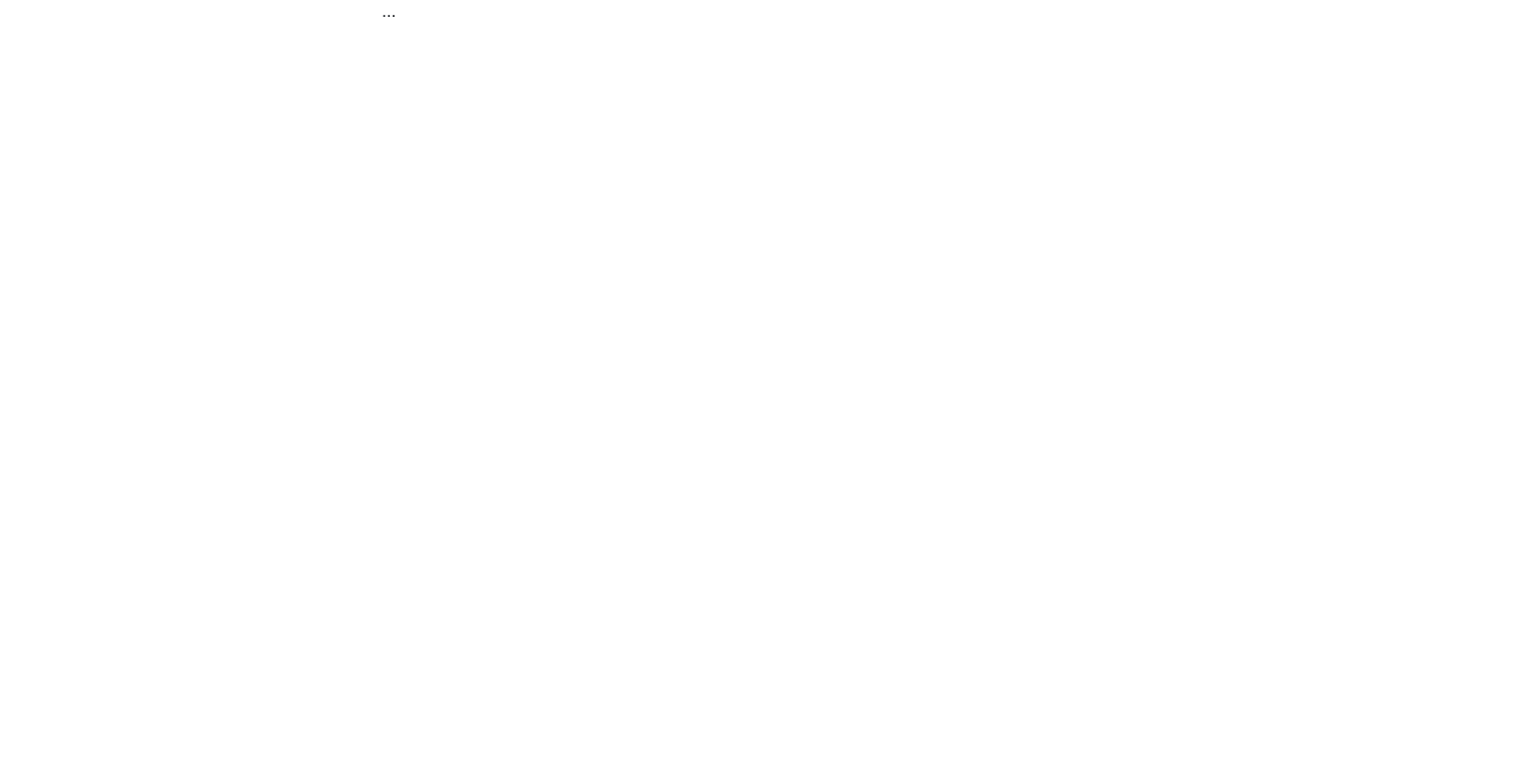 scroll, scrollTop: 0, scrollLeft: 0, axis: both 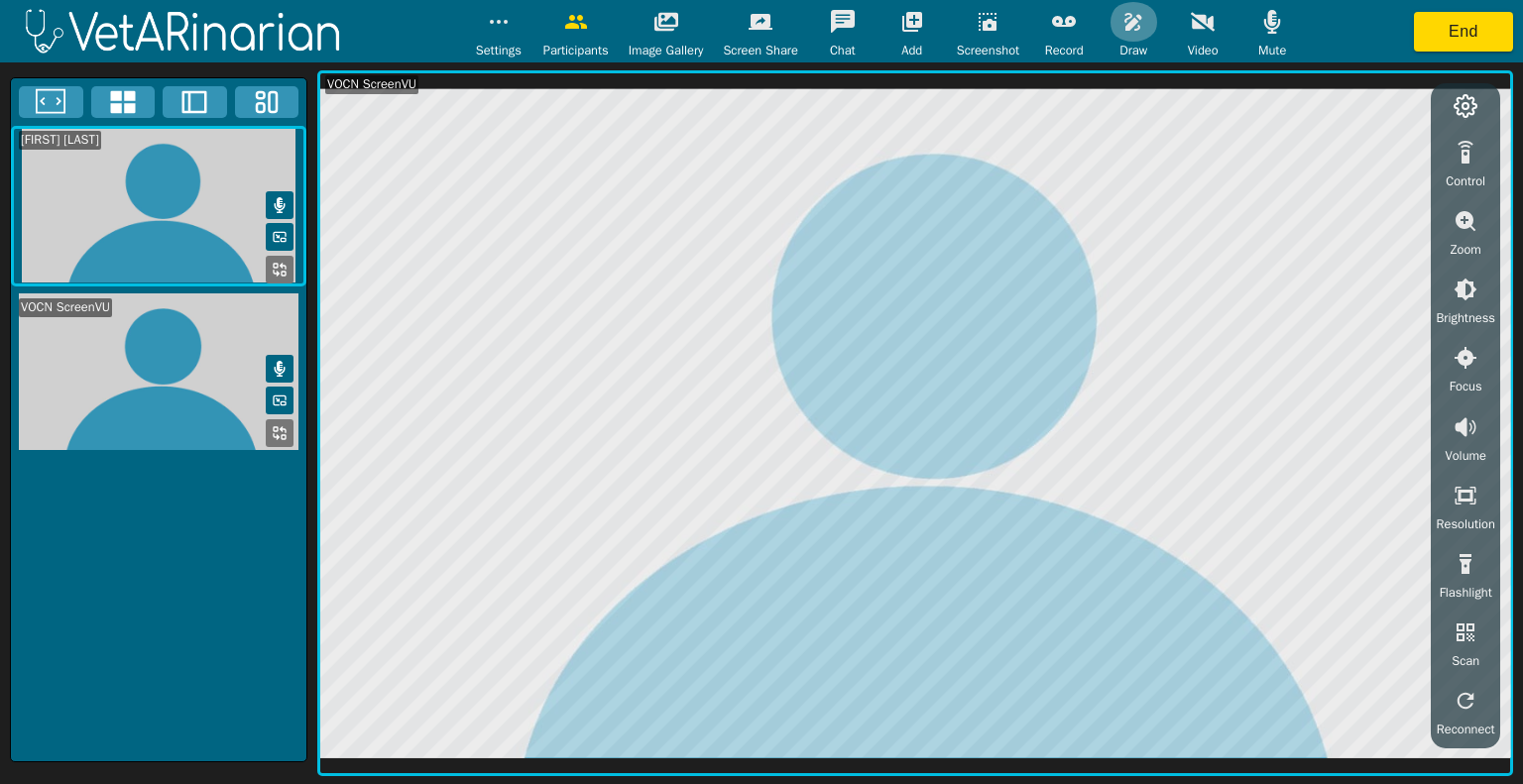 click 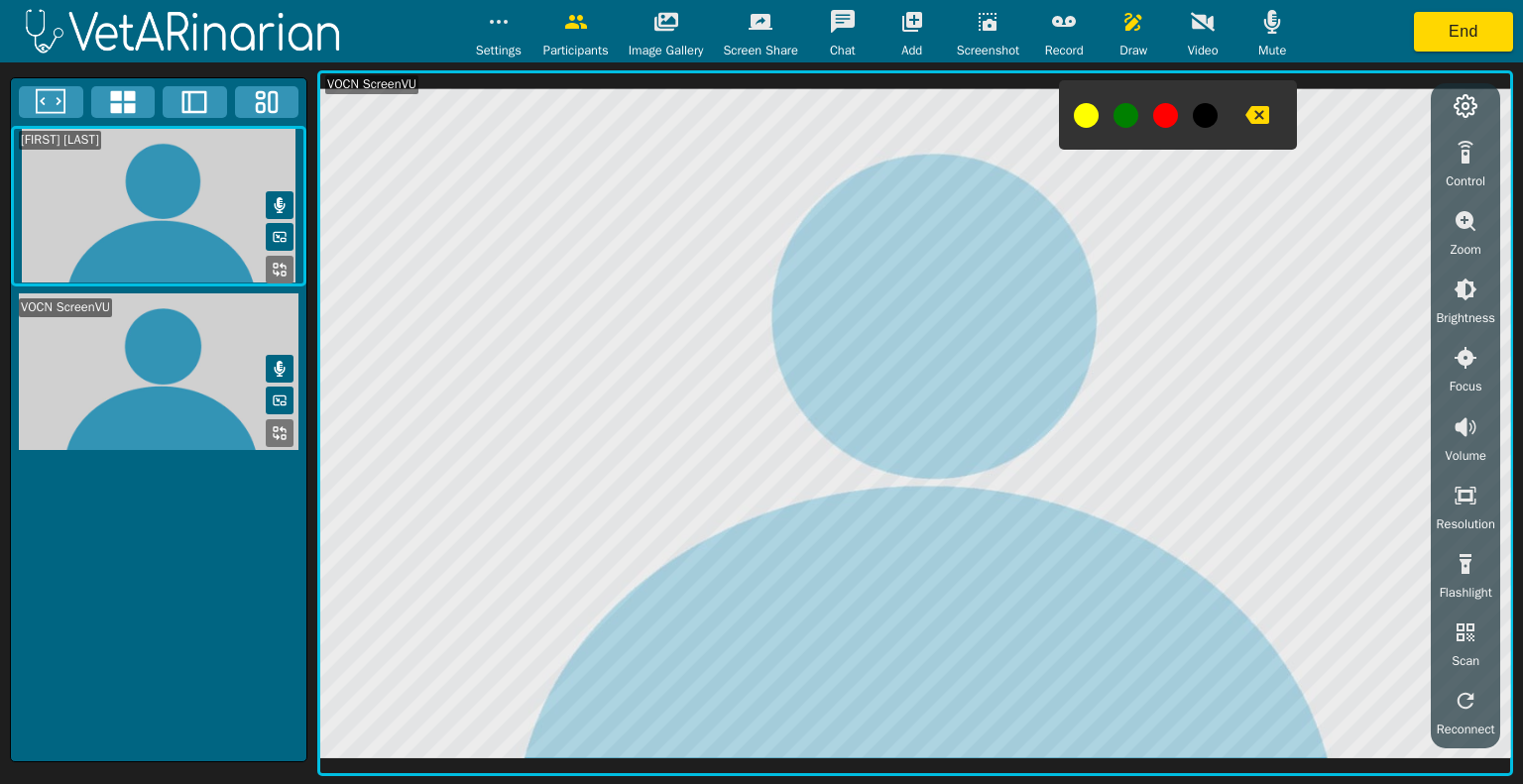 click at bounding box center (1086, 115) 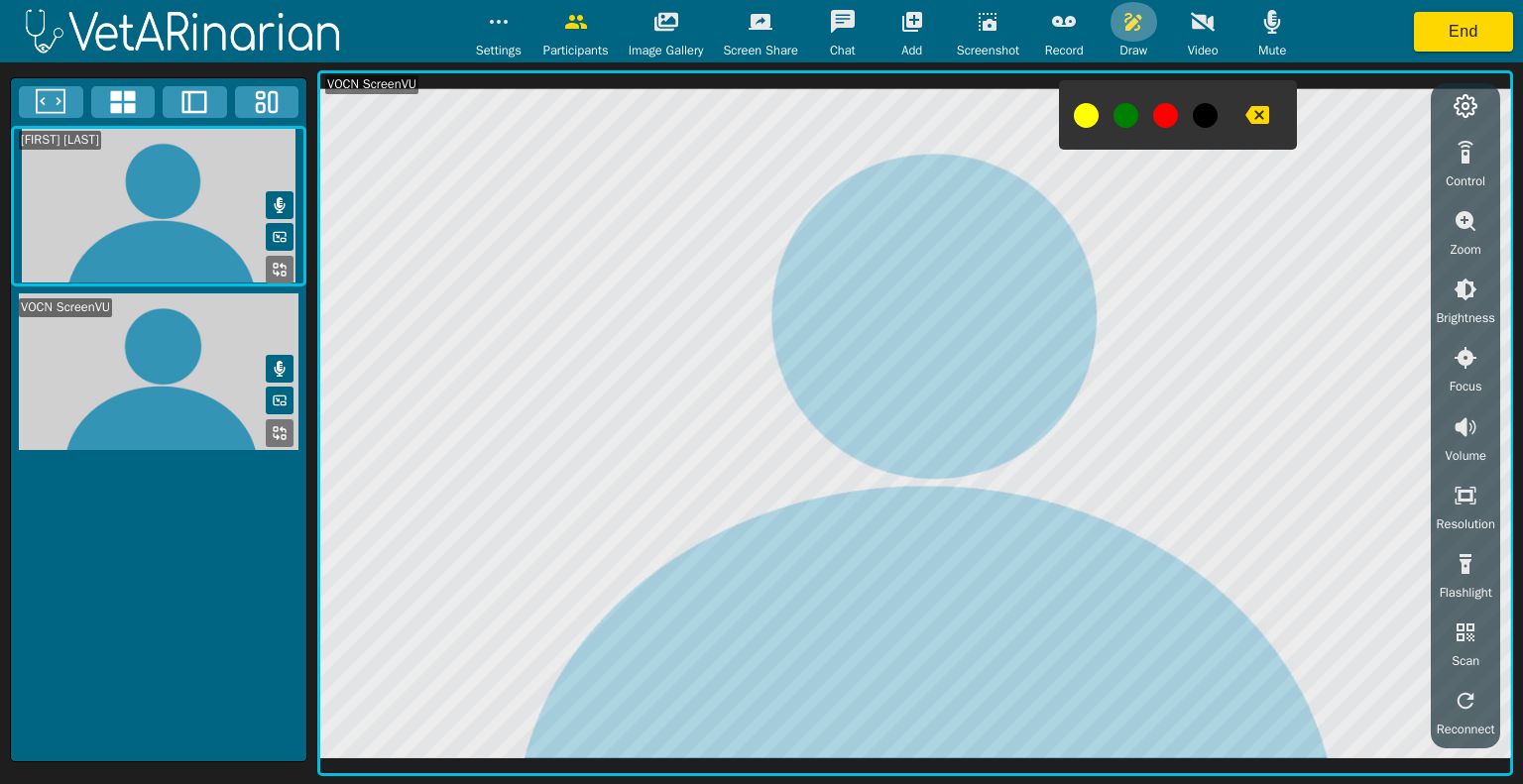 click 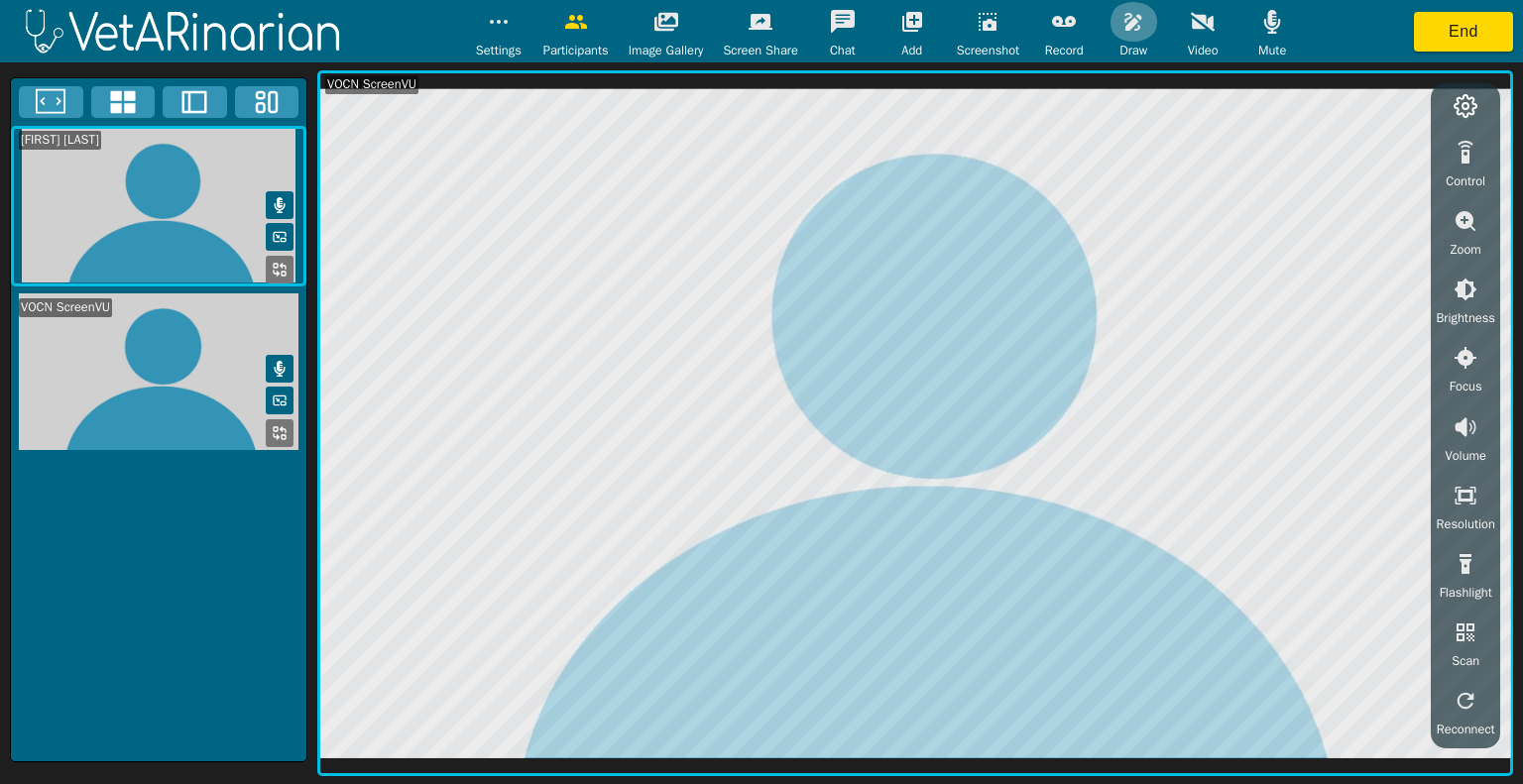 click 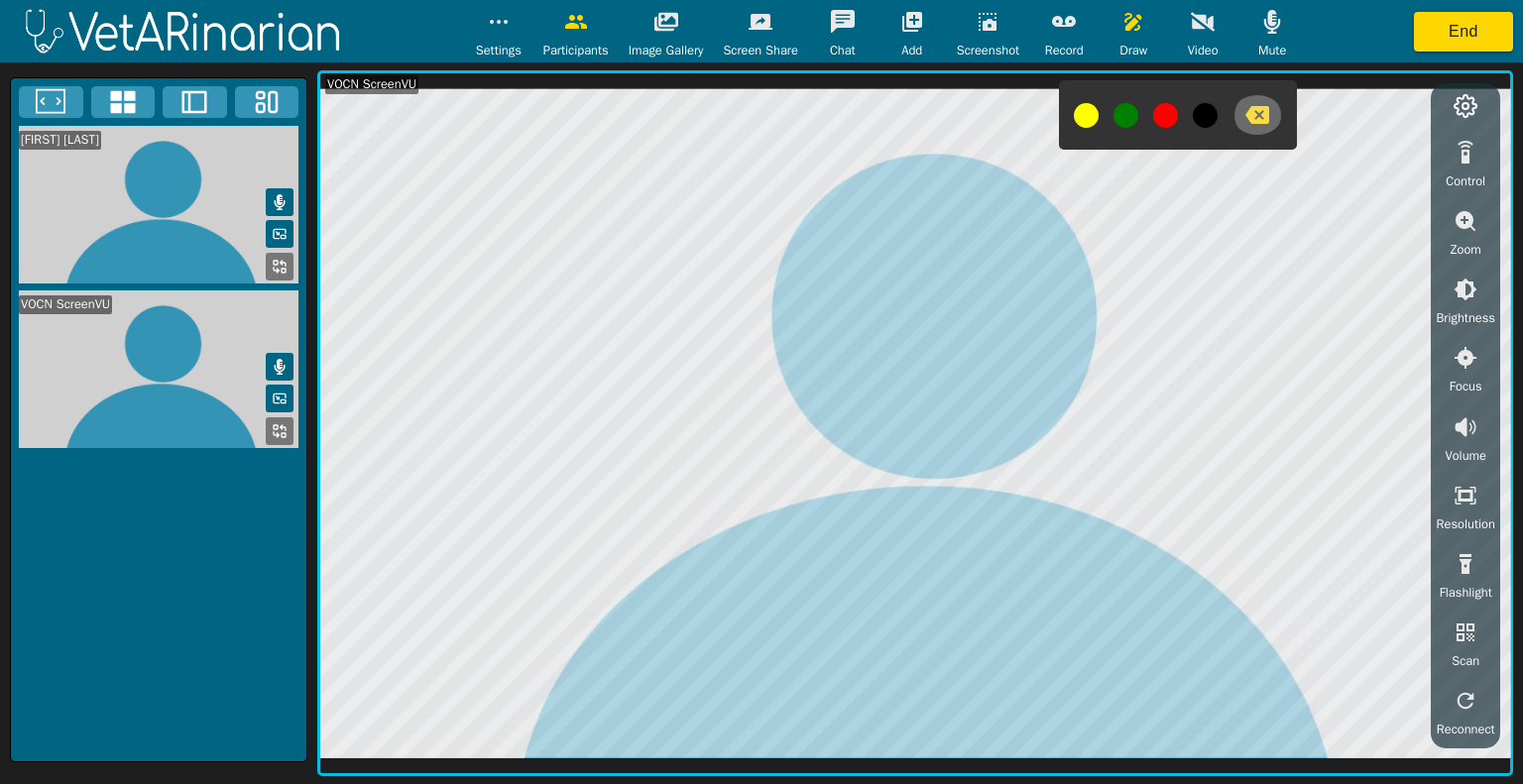 click 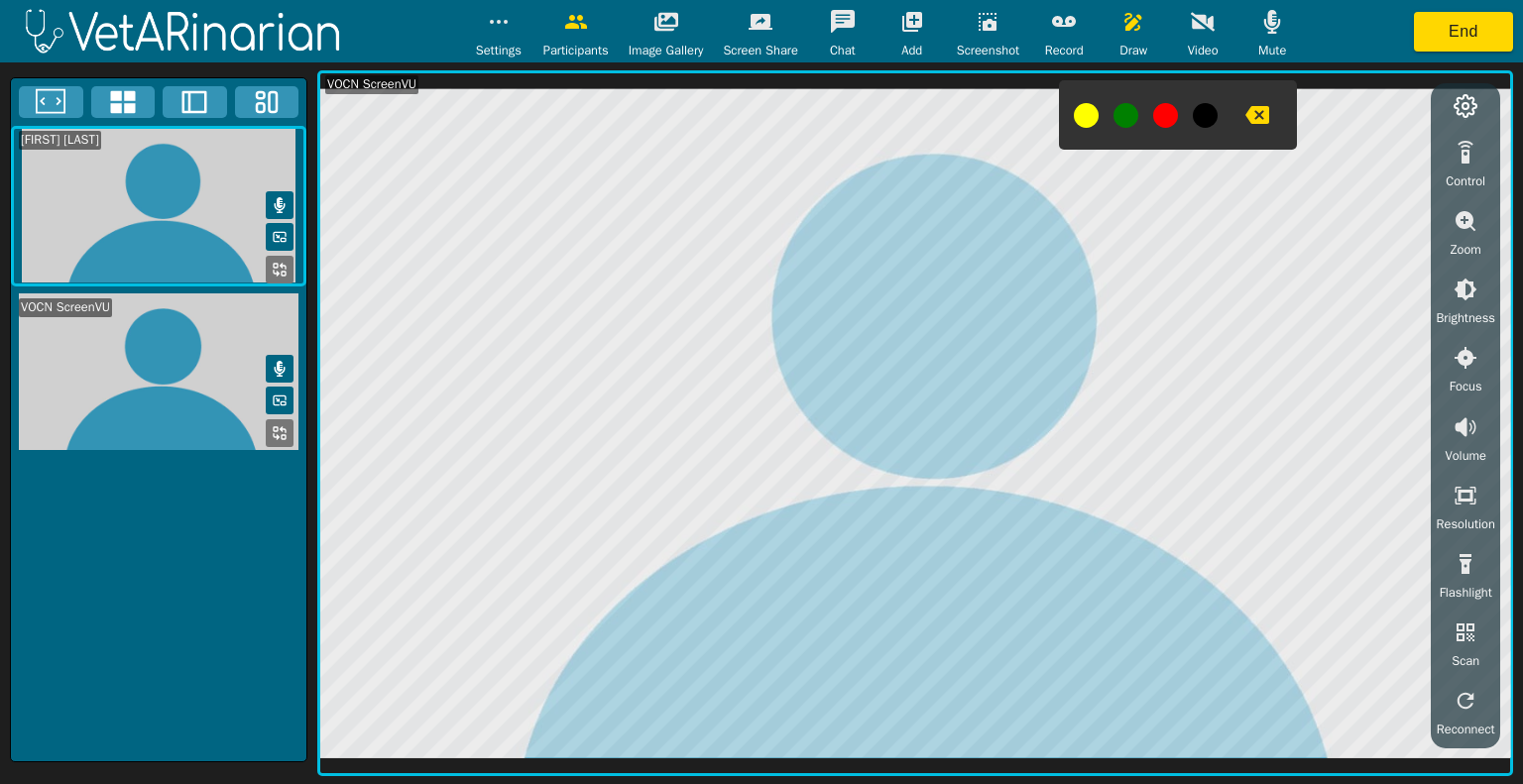 click at bounding box center (1133, 22) 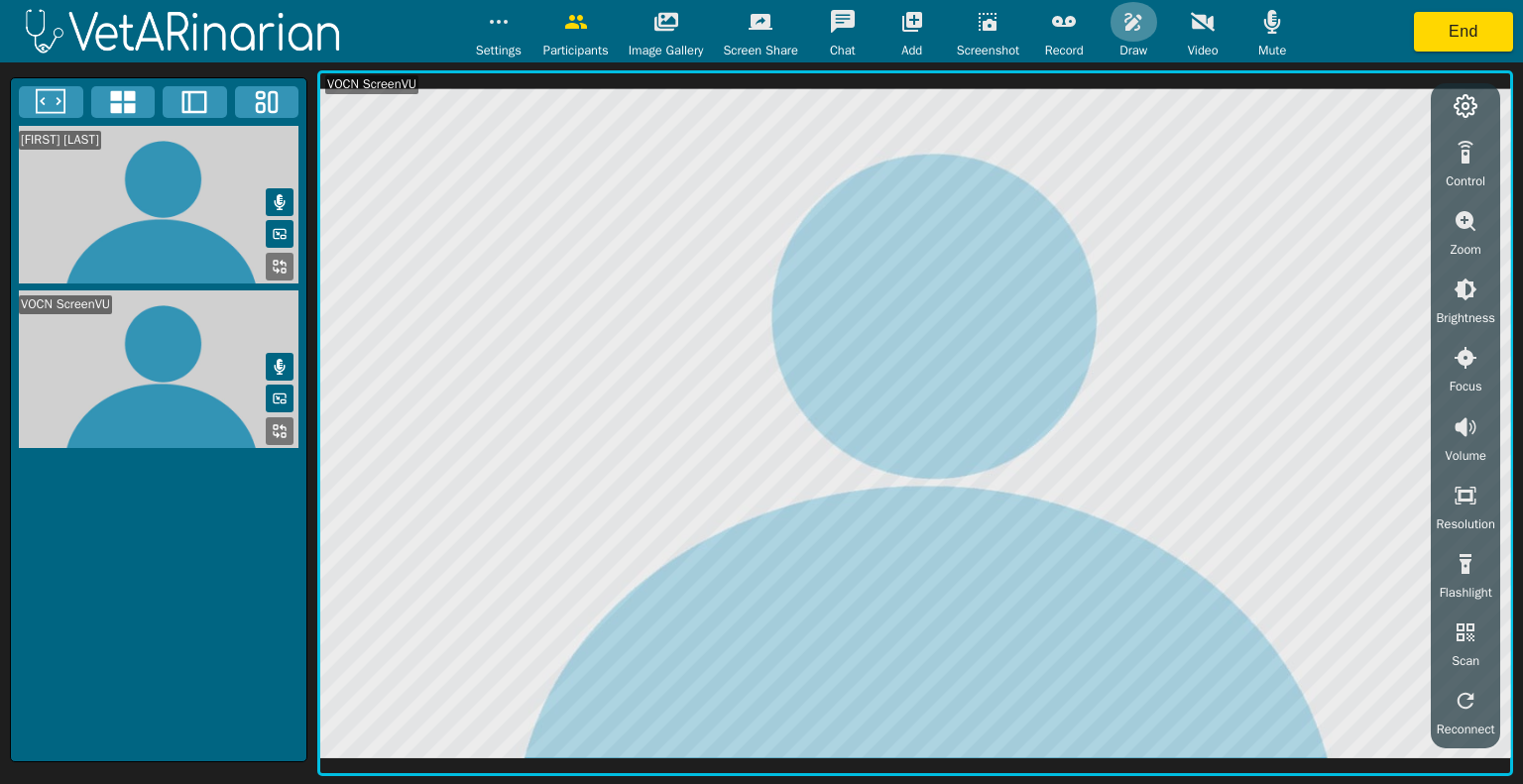 click 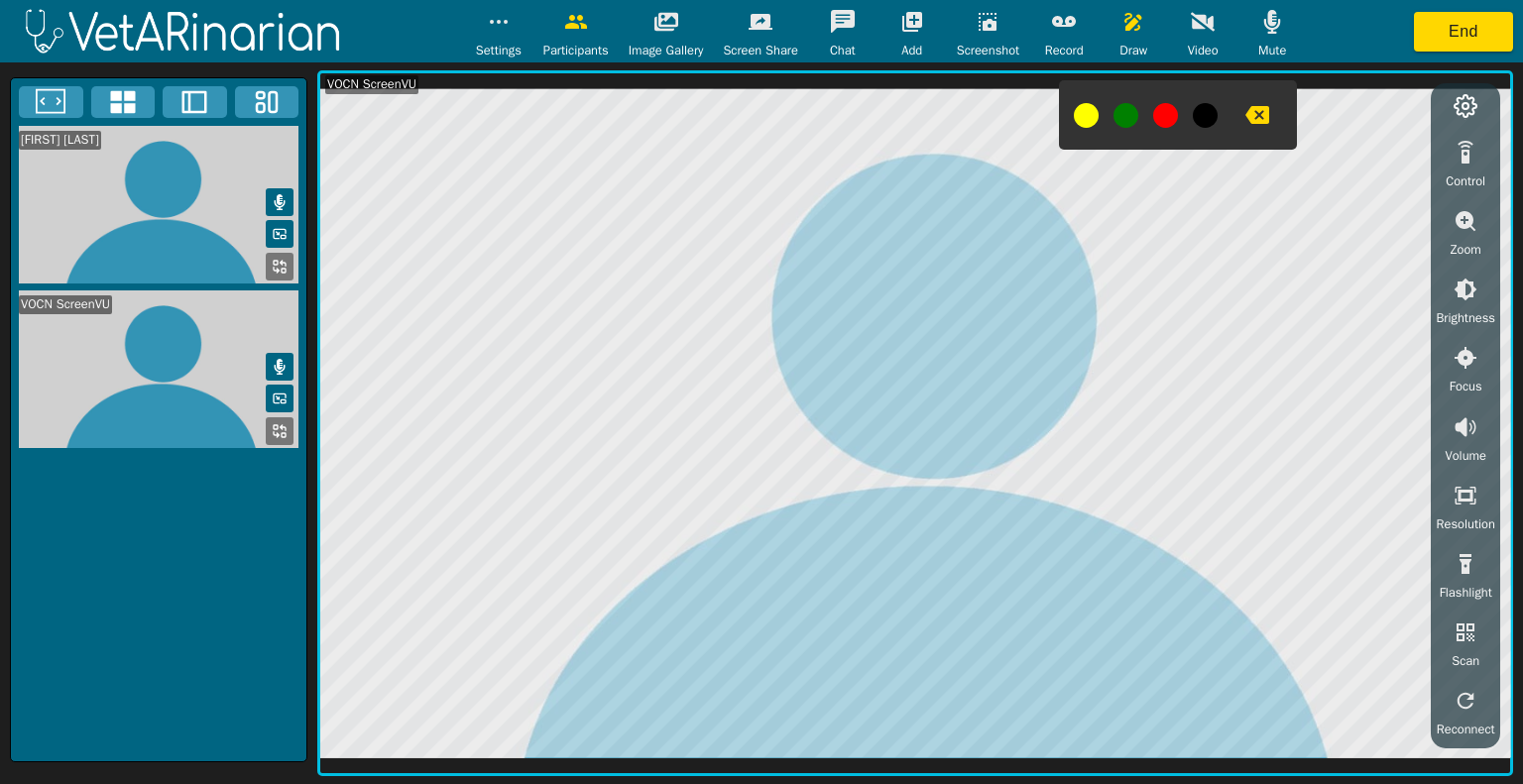 click 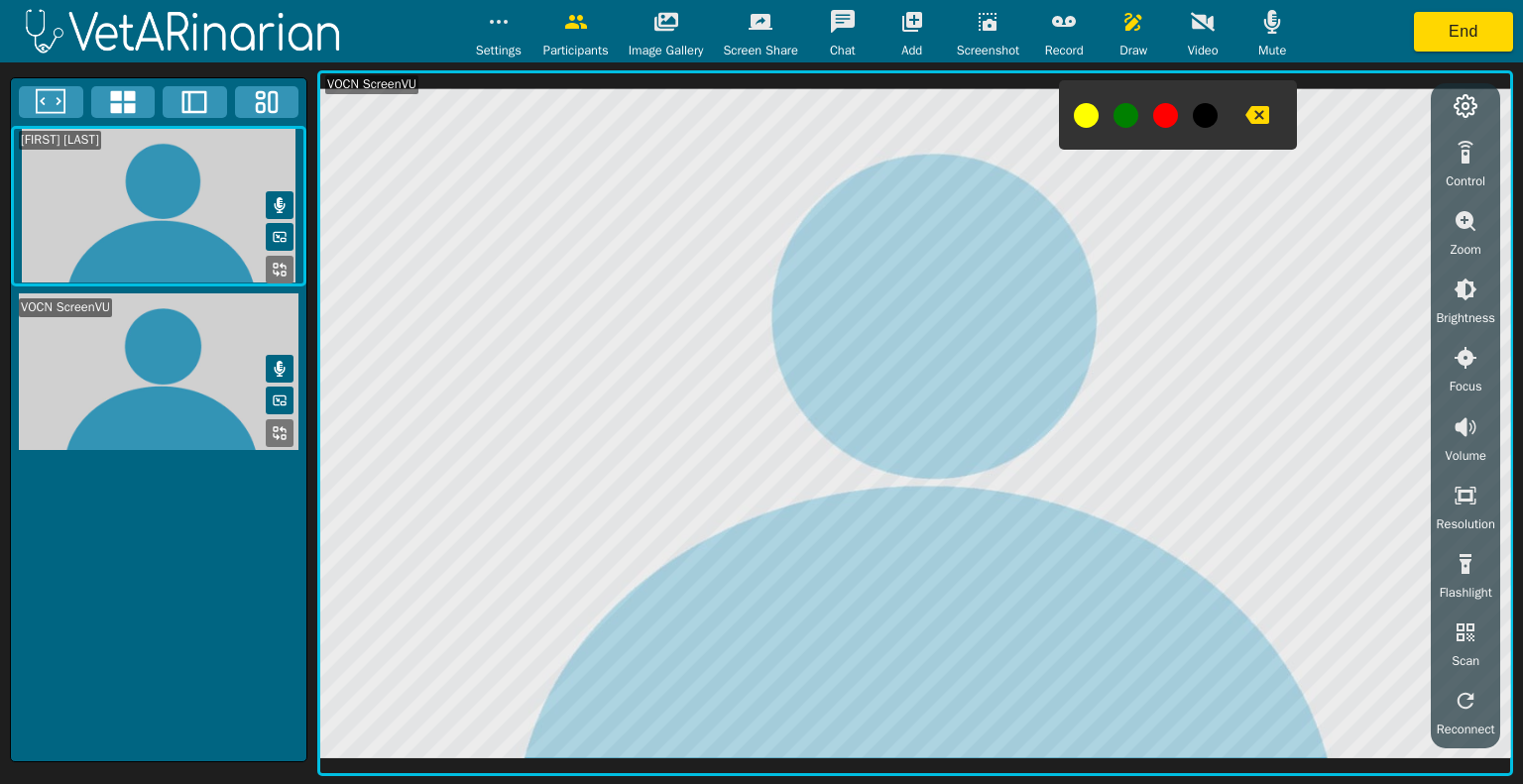 click 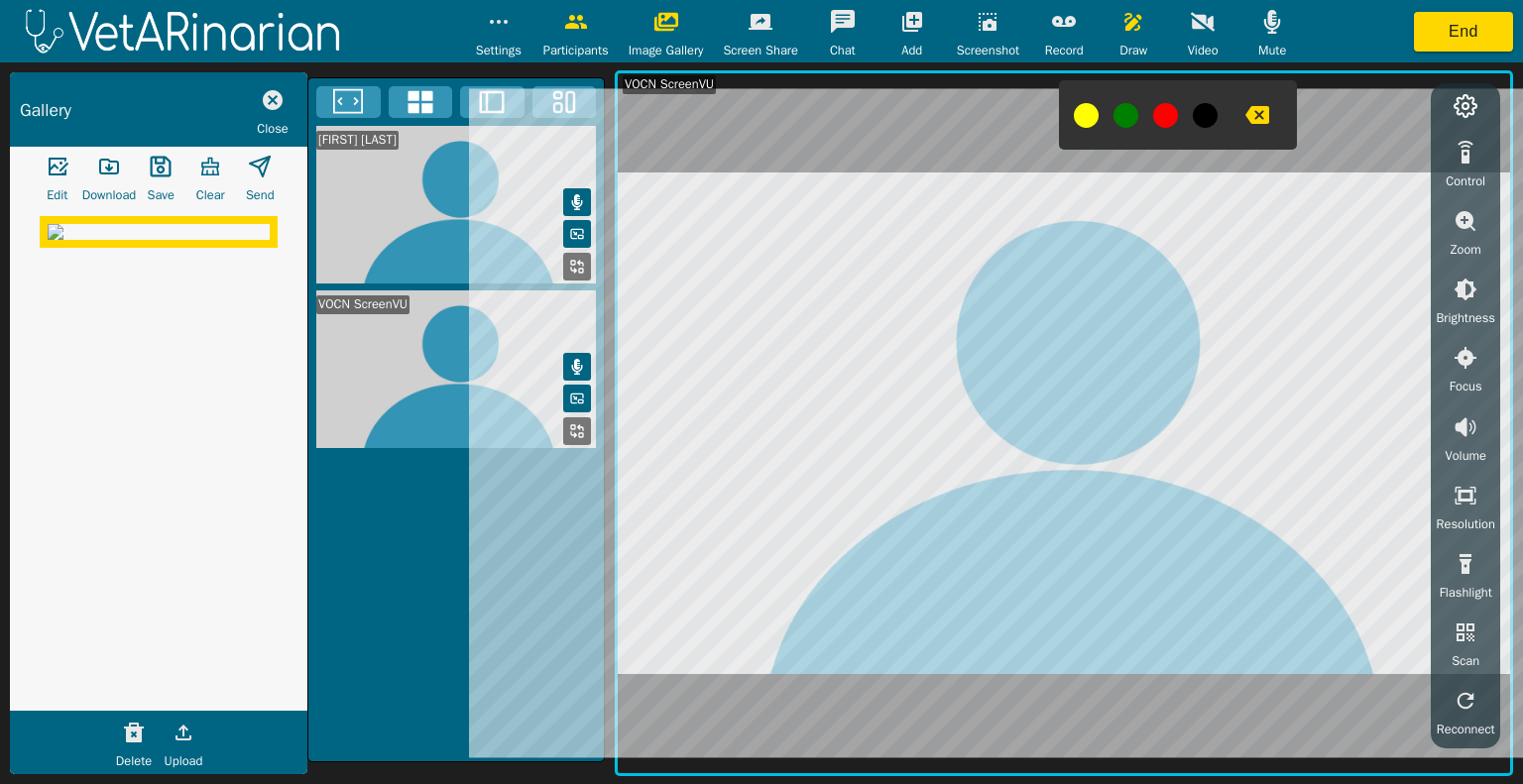 click 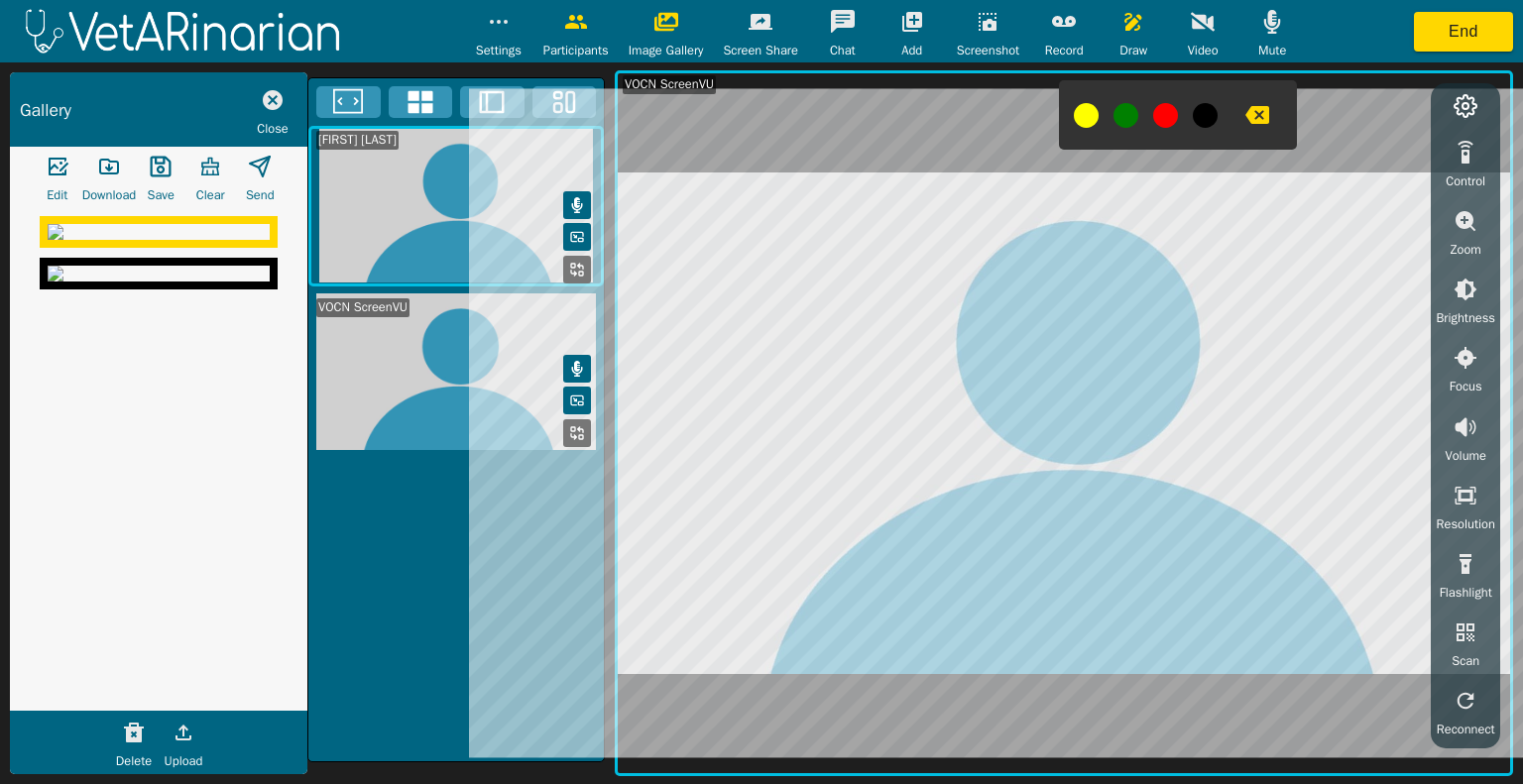 click on "Screenshot" at bounding box center (988, 31) 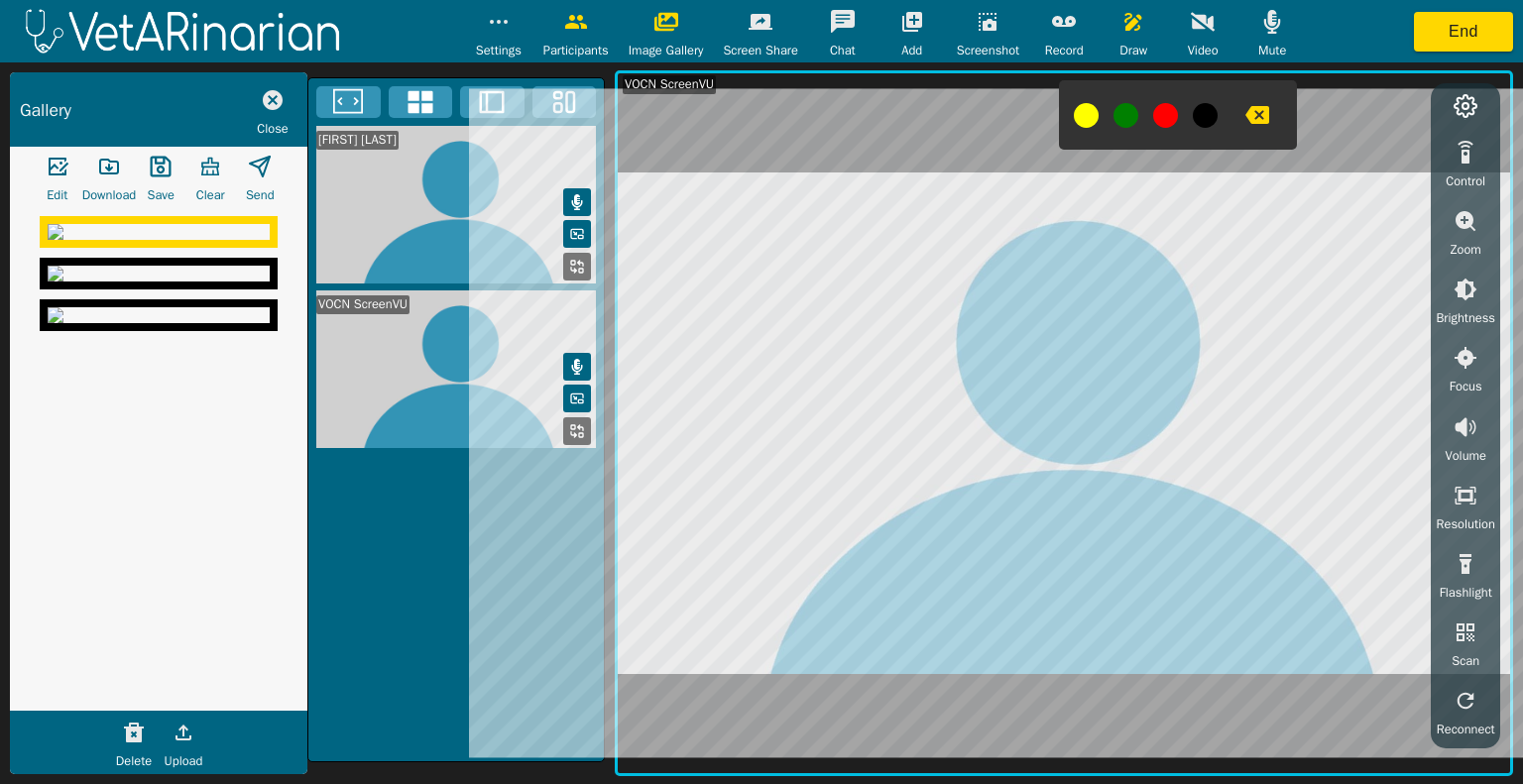 click 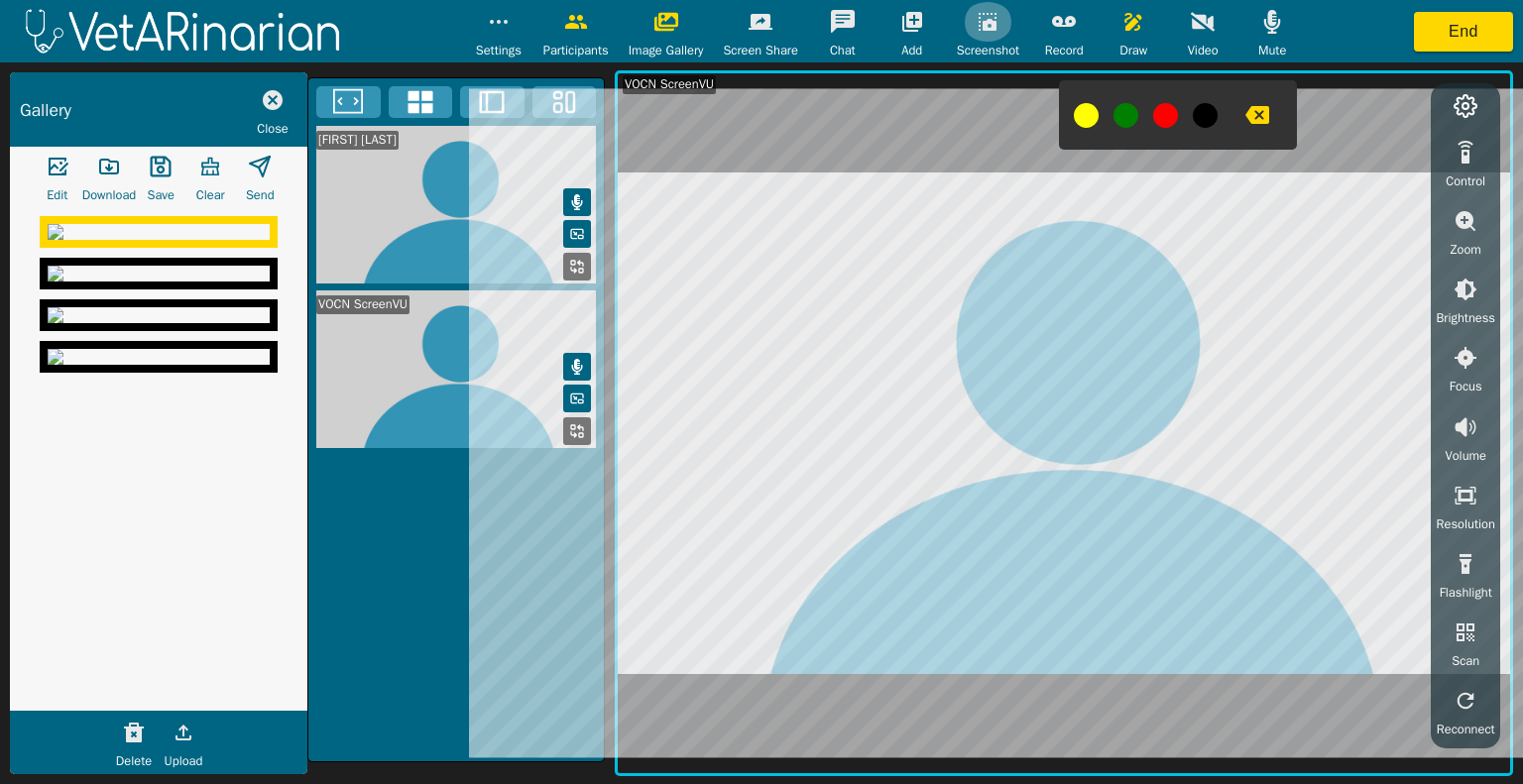 click 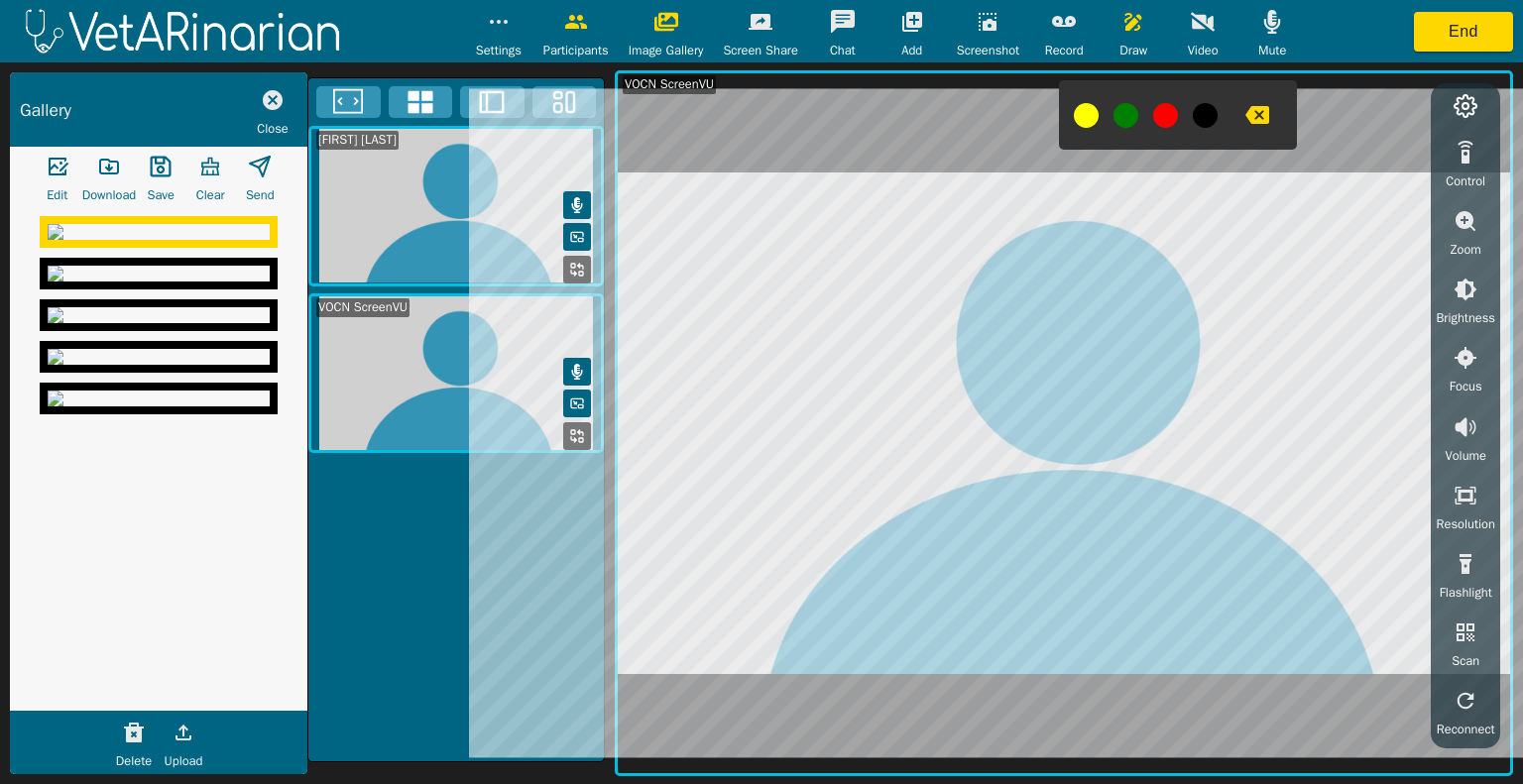 click at bounding box center (159, 315) 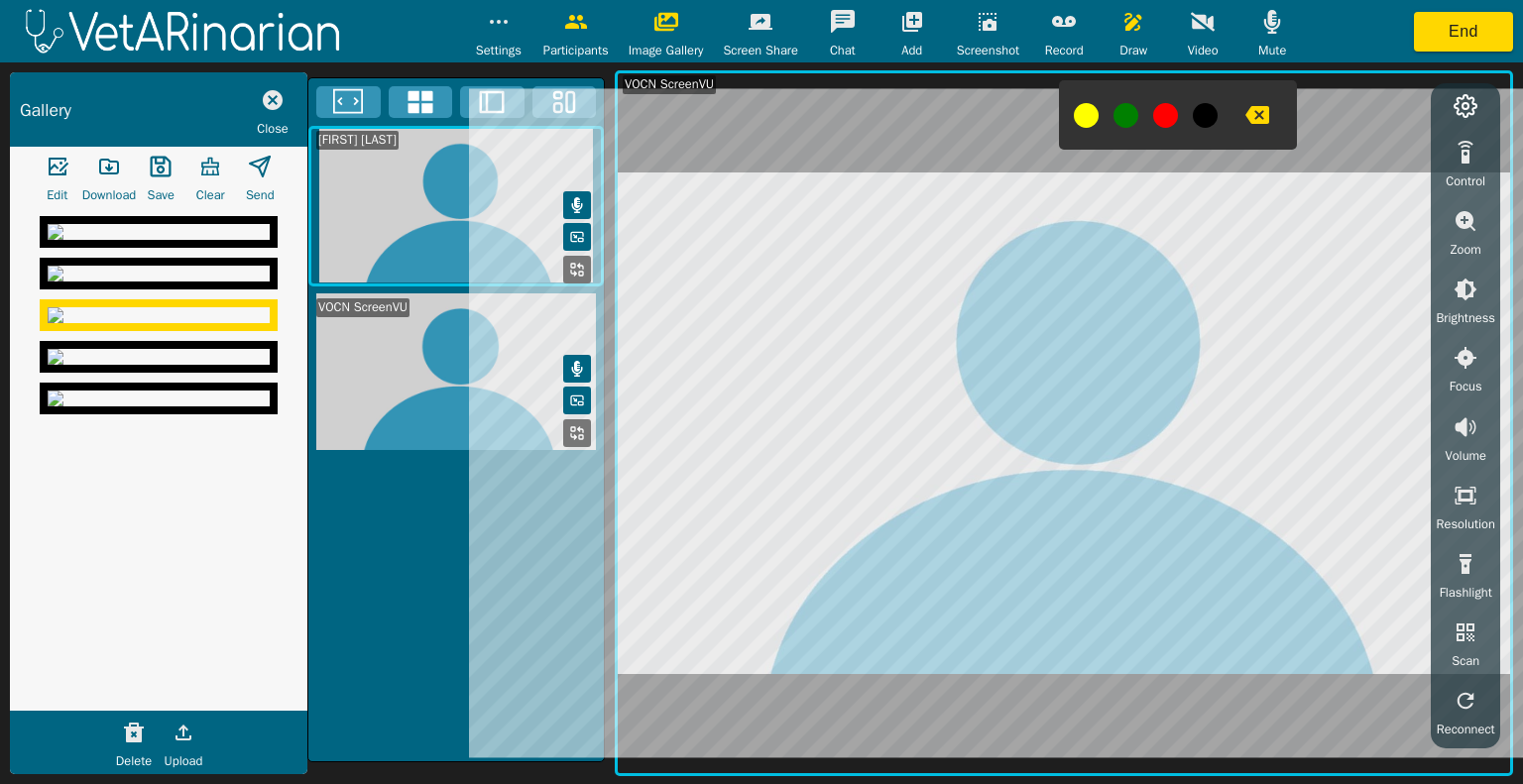 click 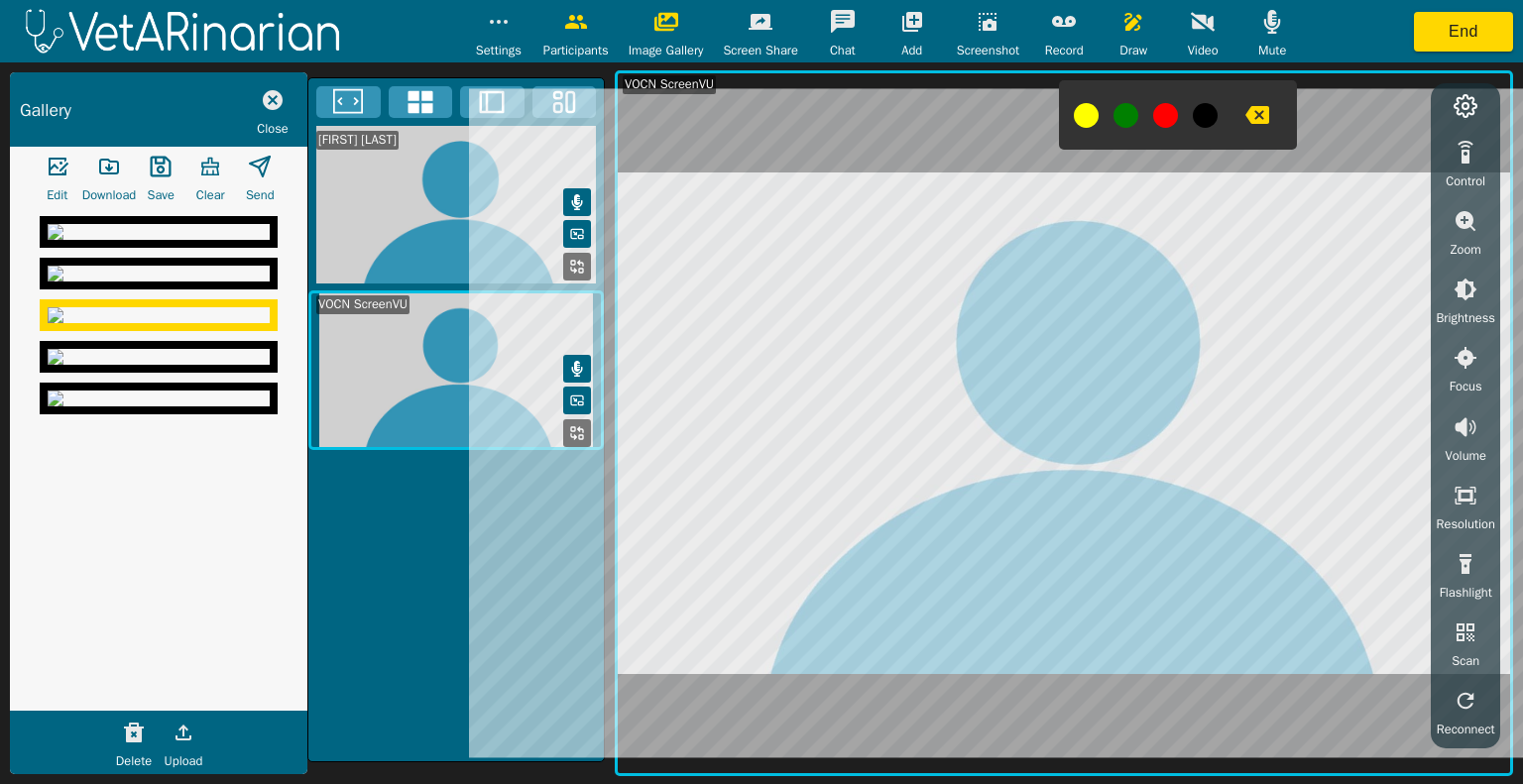 click at bounding box center [159, 274] 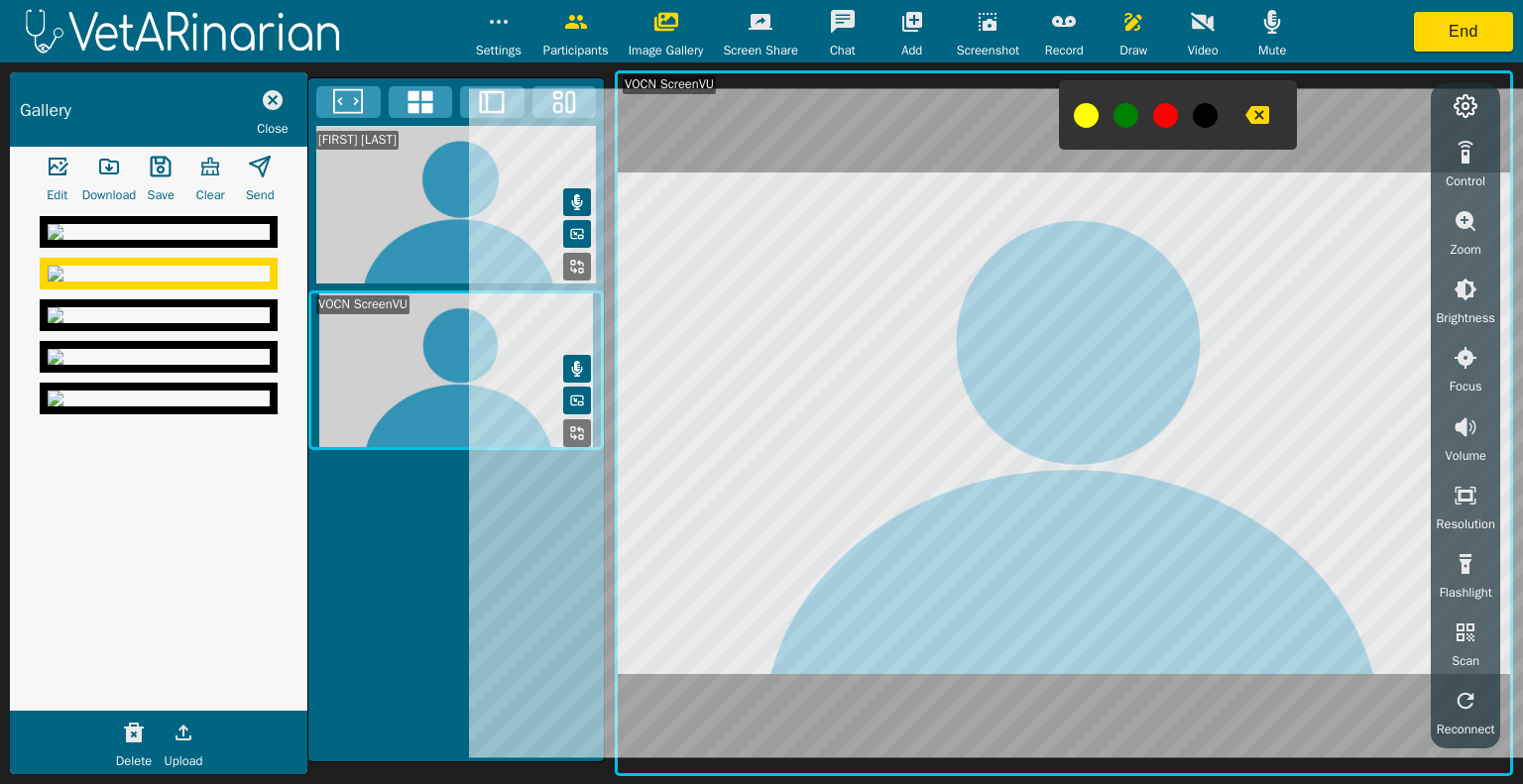 click 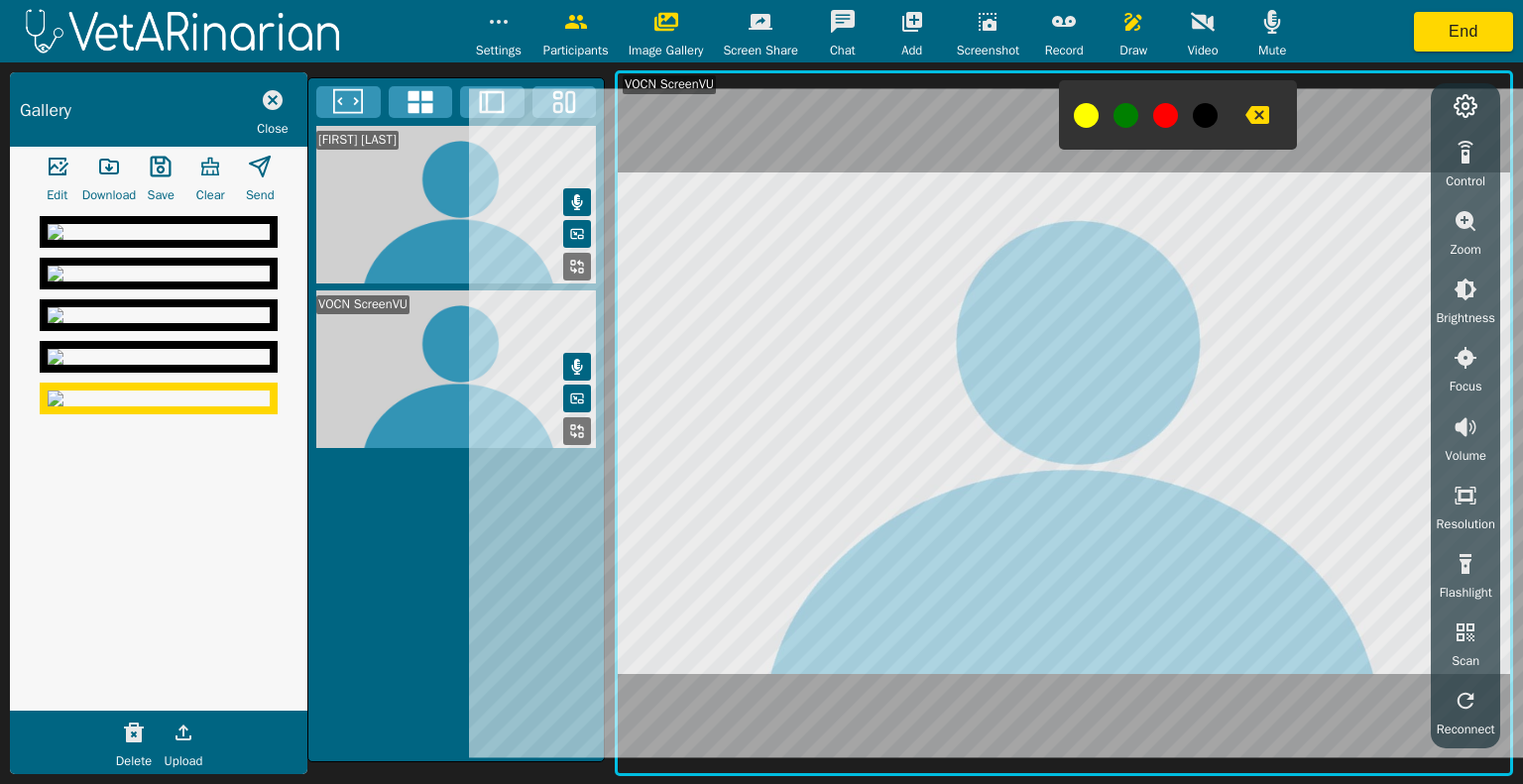 click 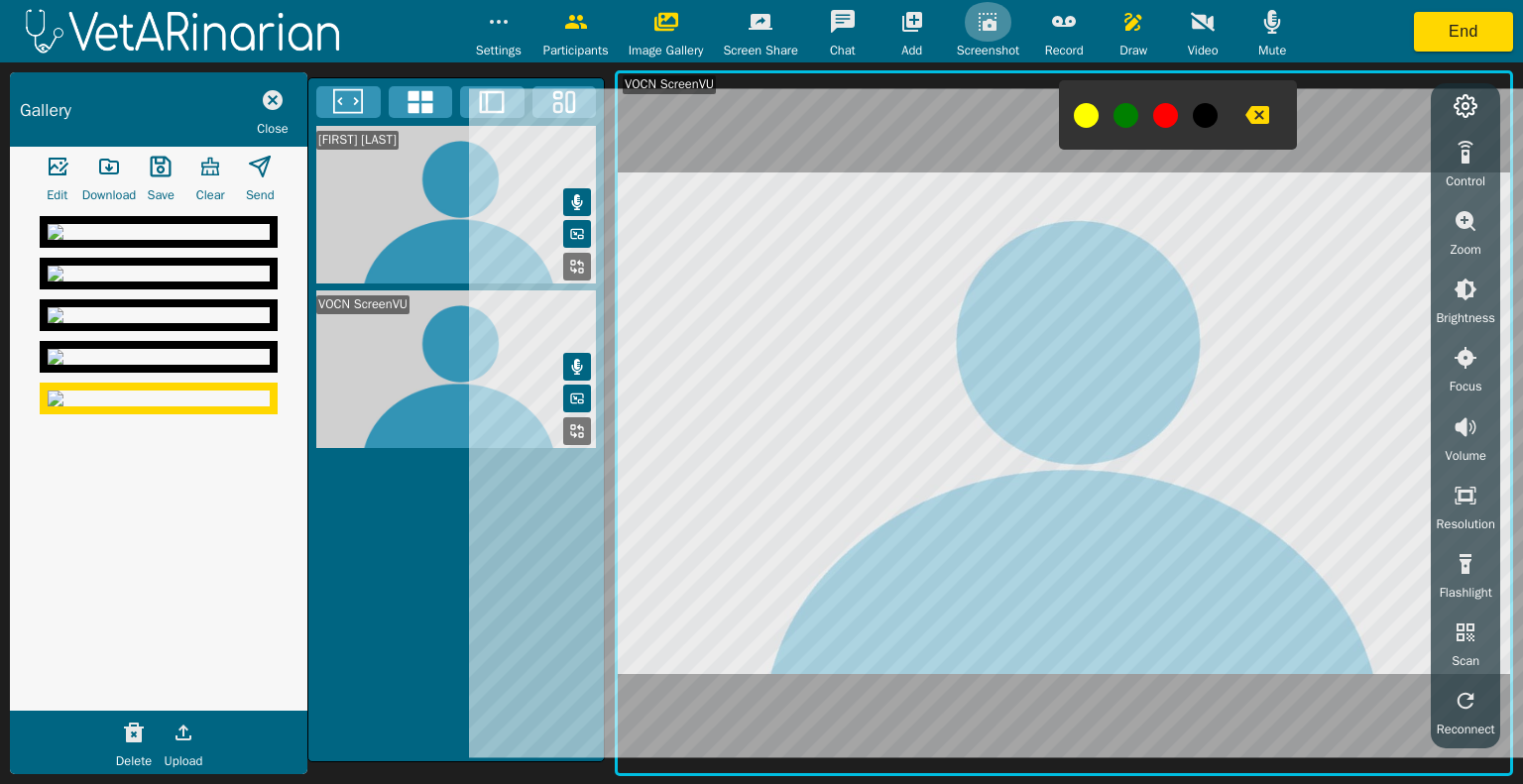 click 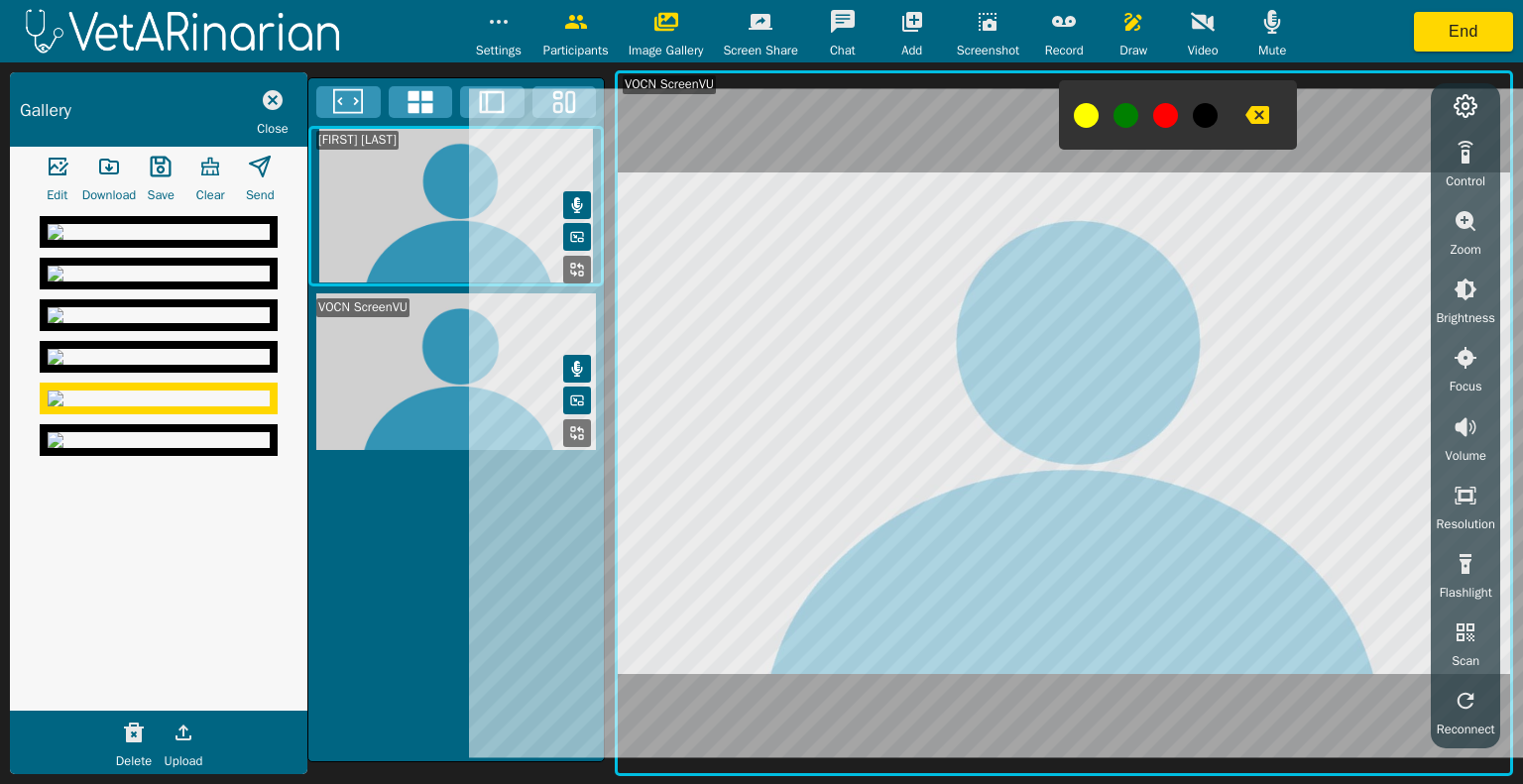 click 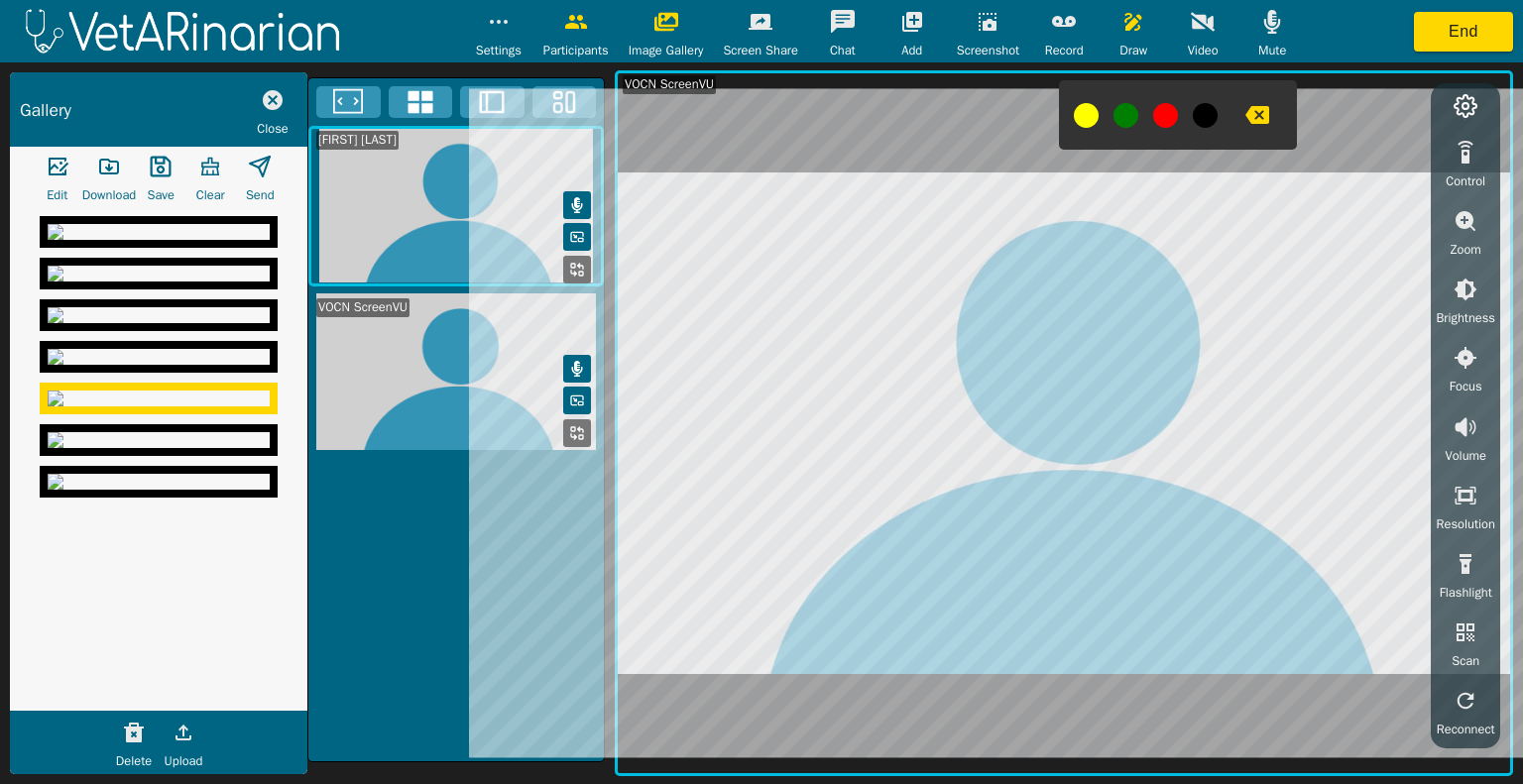 click at bounding box center (988, 22) 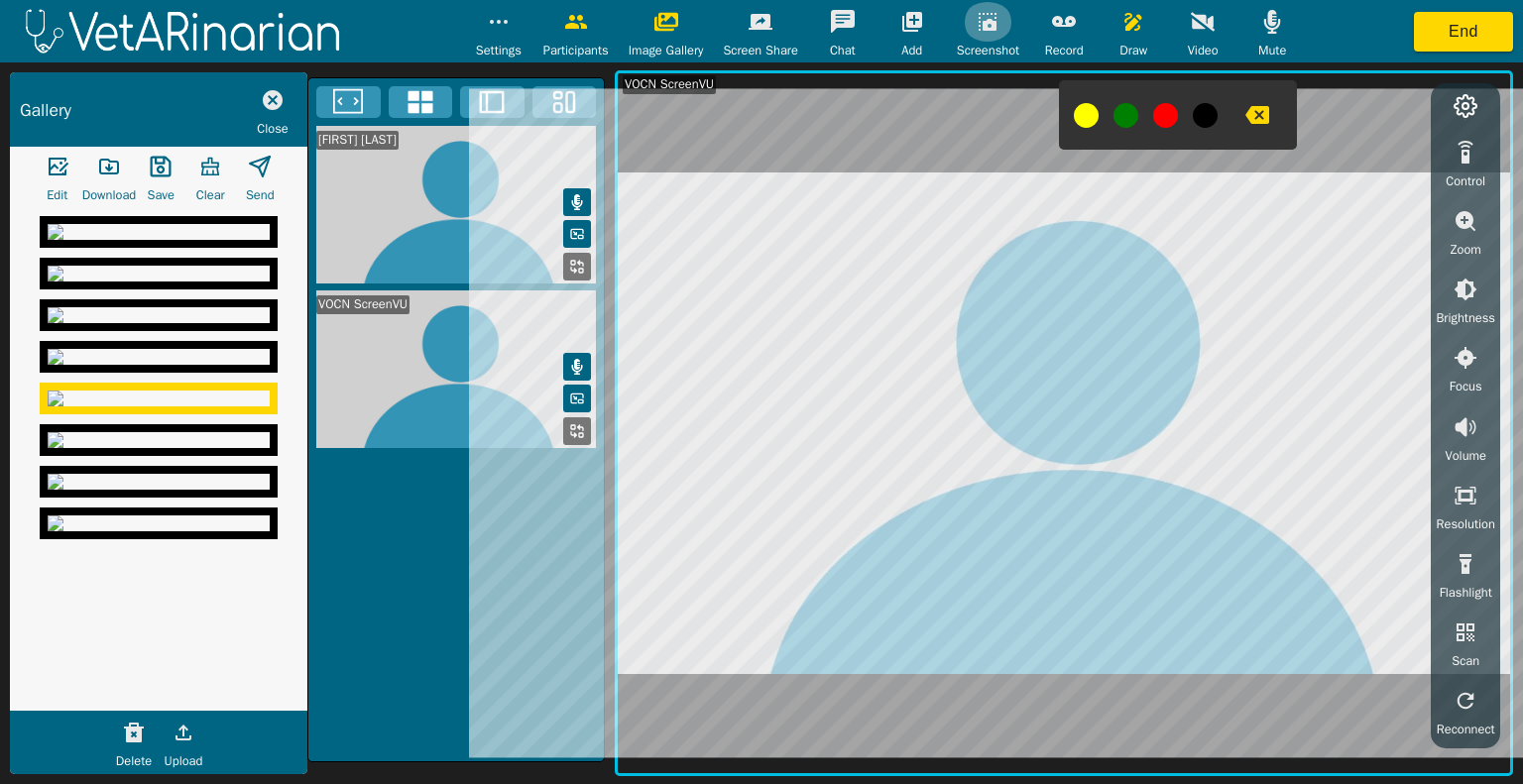click at bounding box center [988, 22] 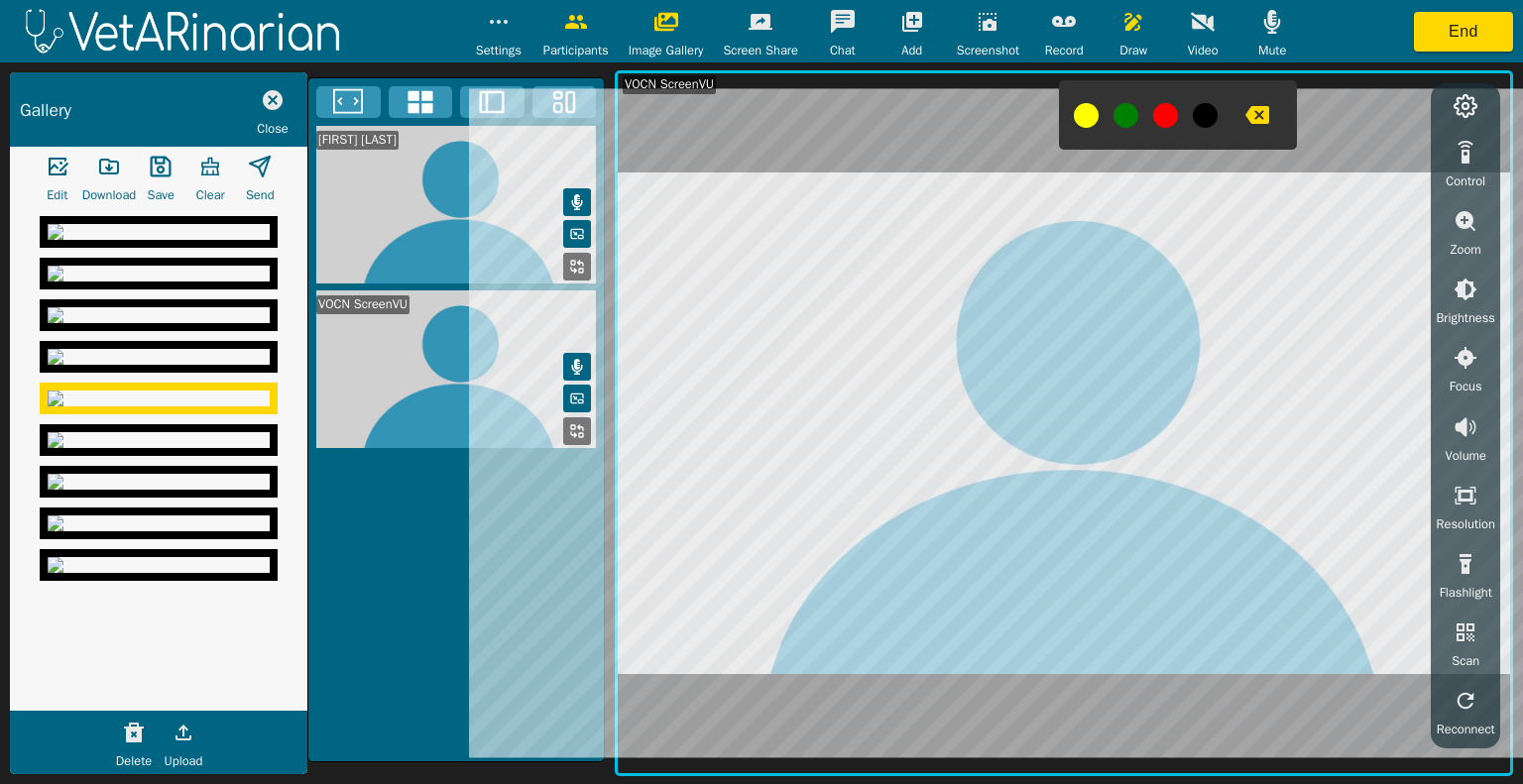drag, startPoint x: 306, startPoint y: 425, endPoint x: 325, endPoint y: 225, distance: 200.9005 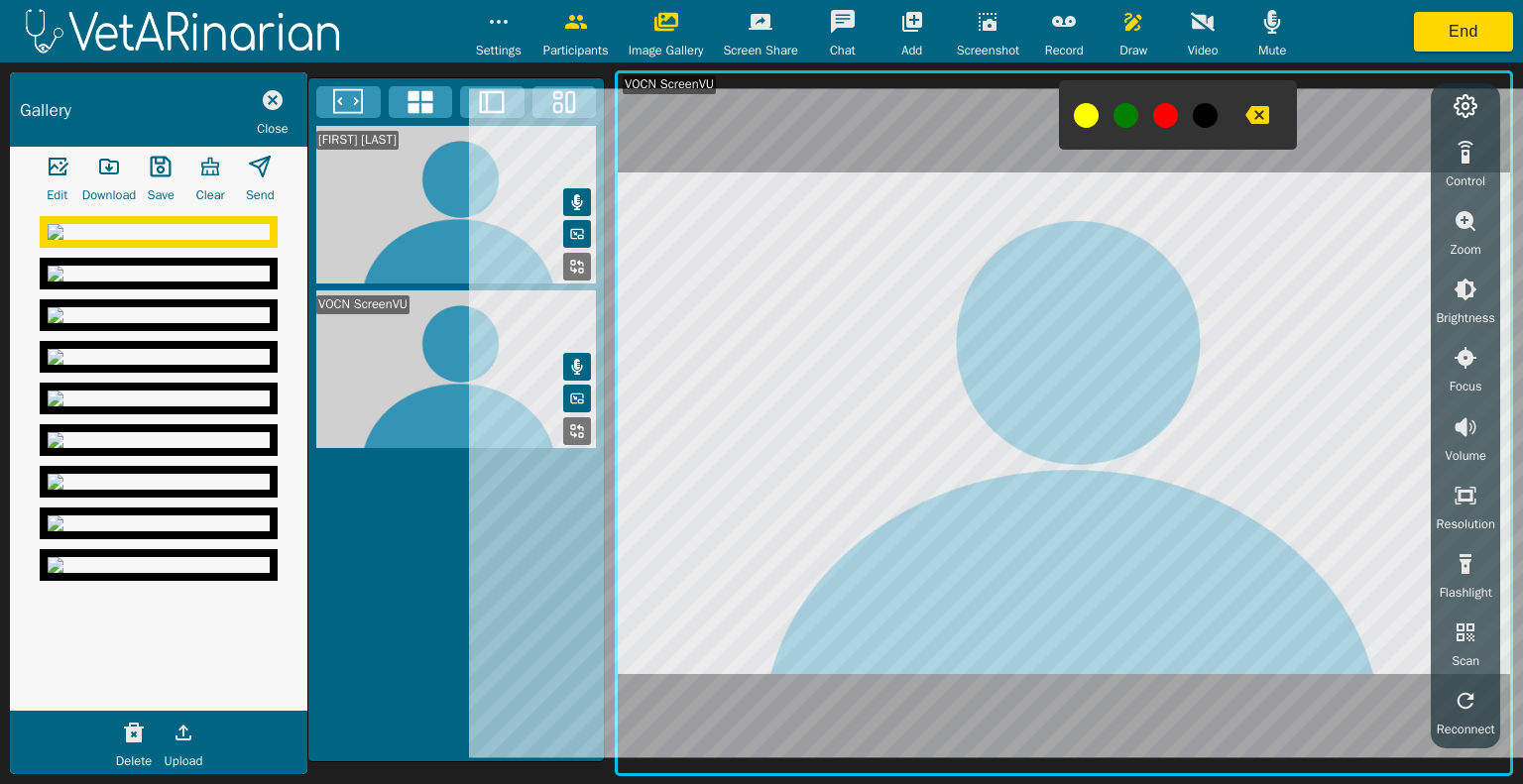 click 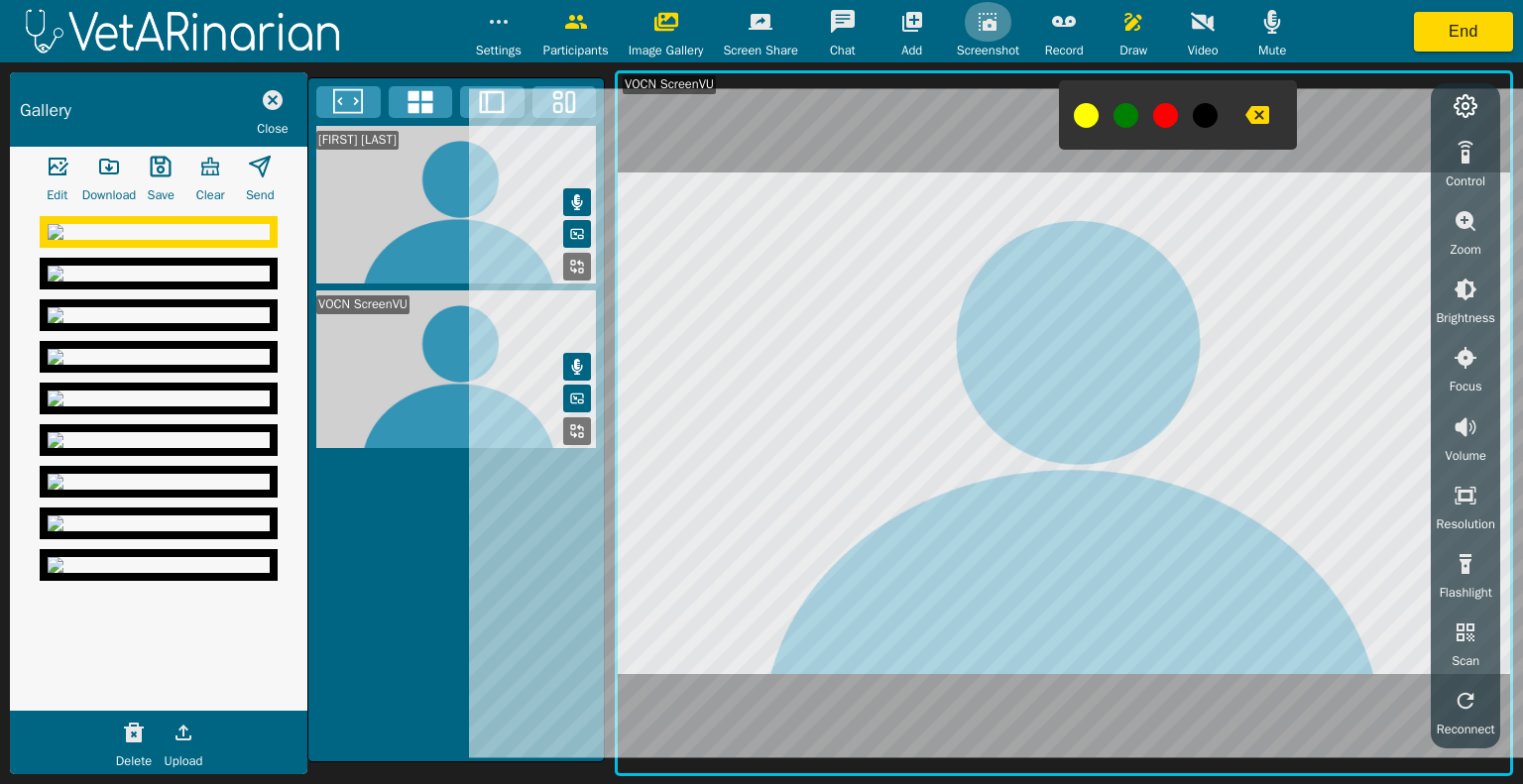 click 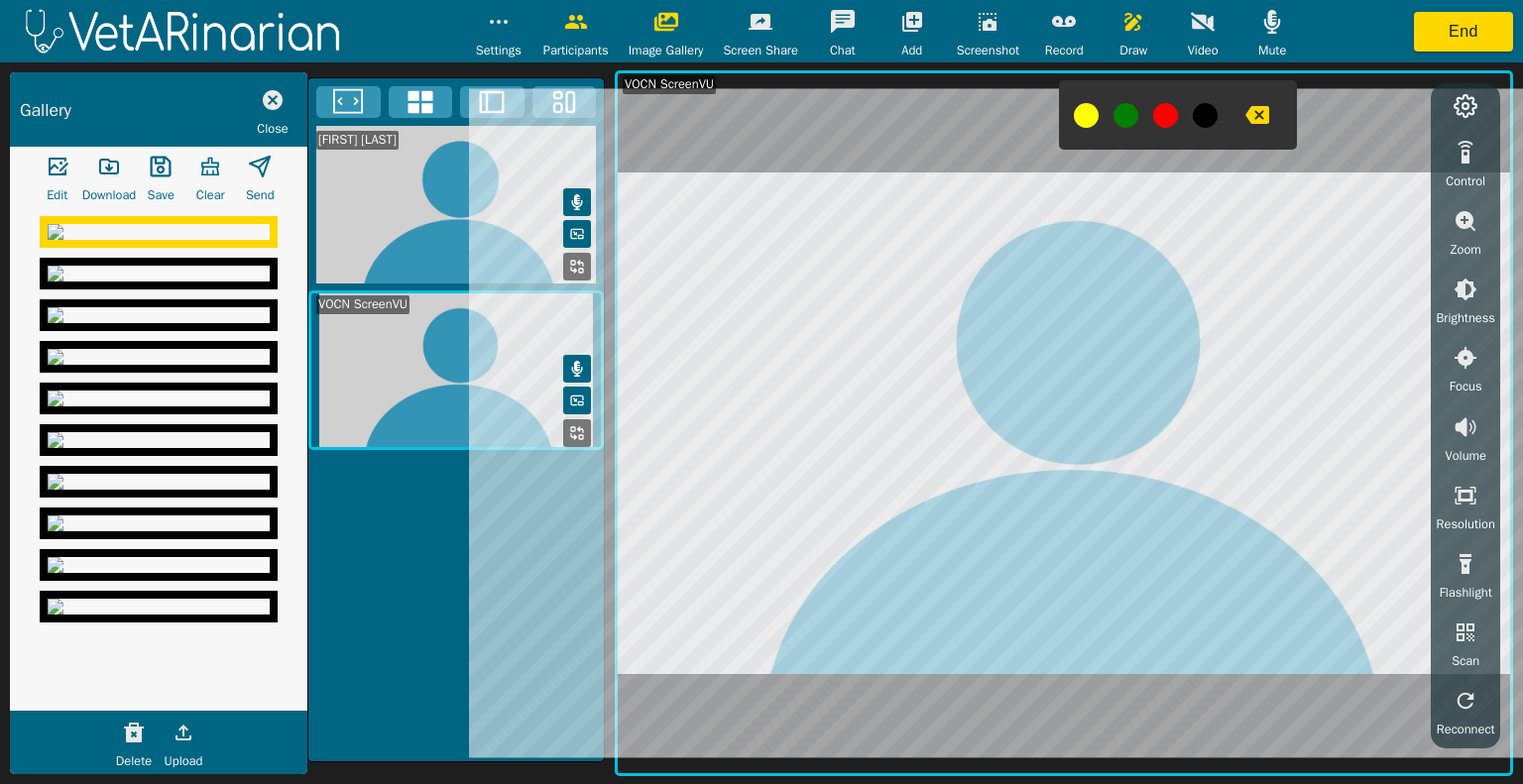 click at bounding box center (159, 274) 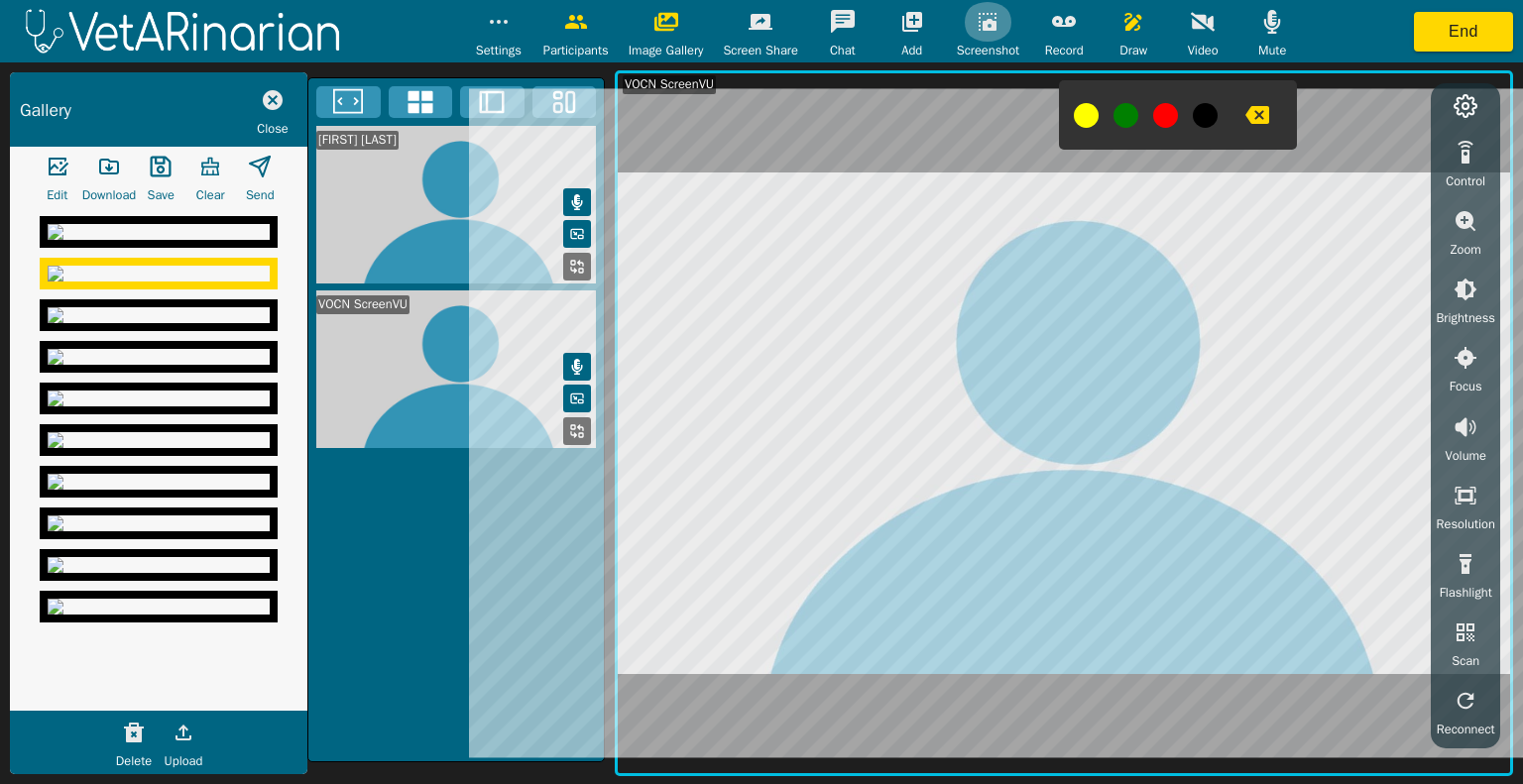 click 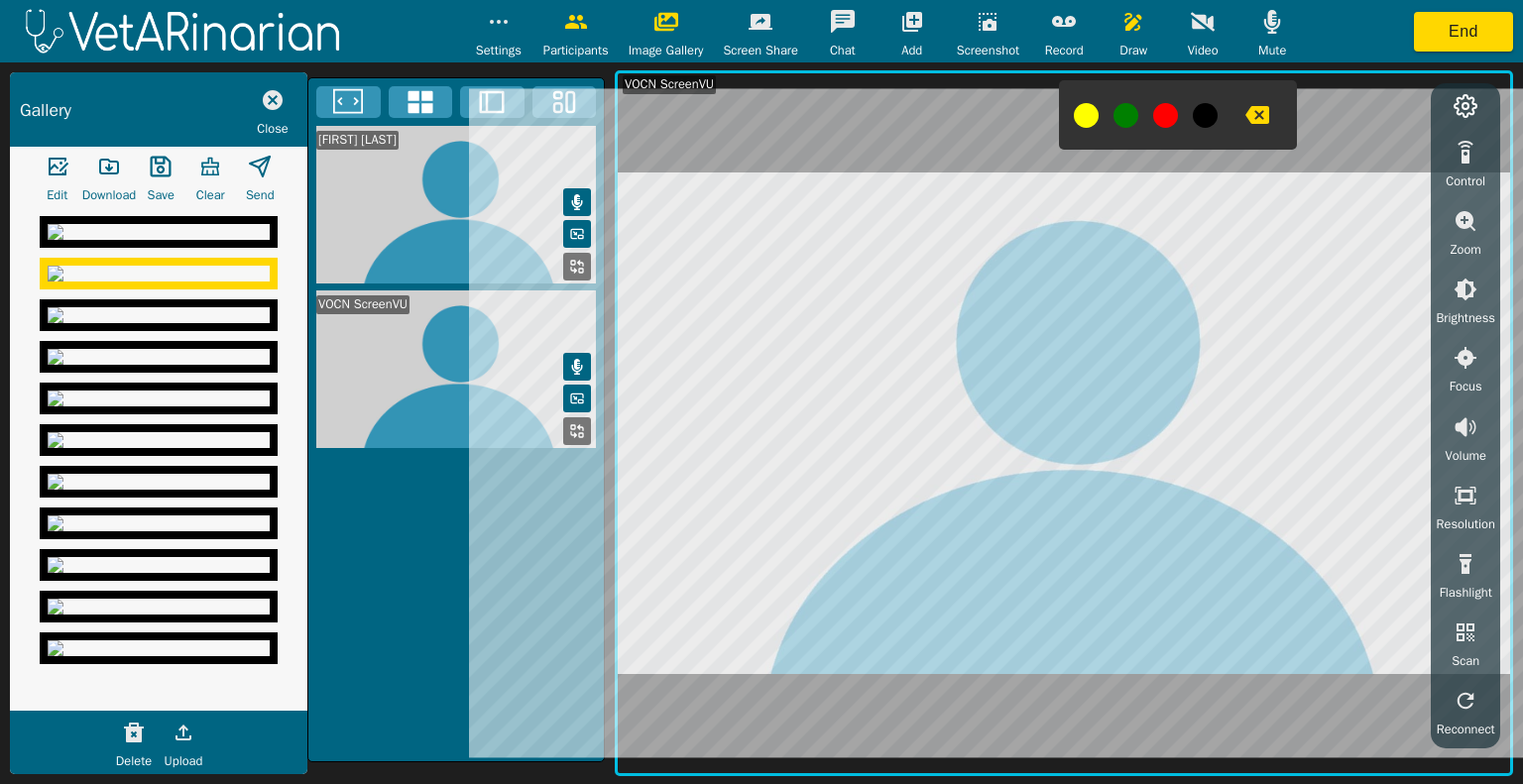 click at bounding box center (159, 232) 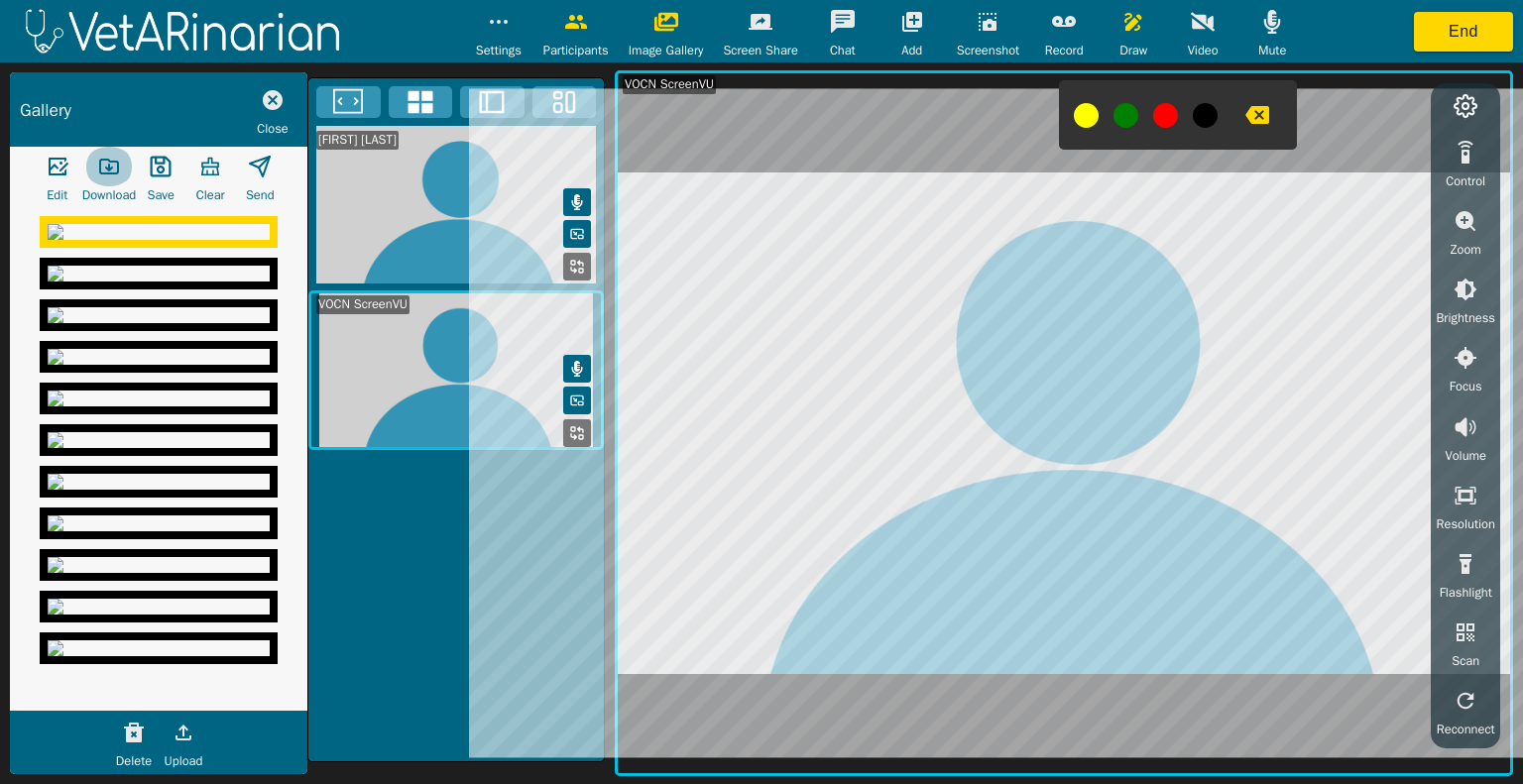 click 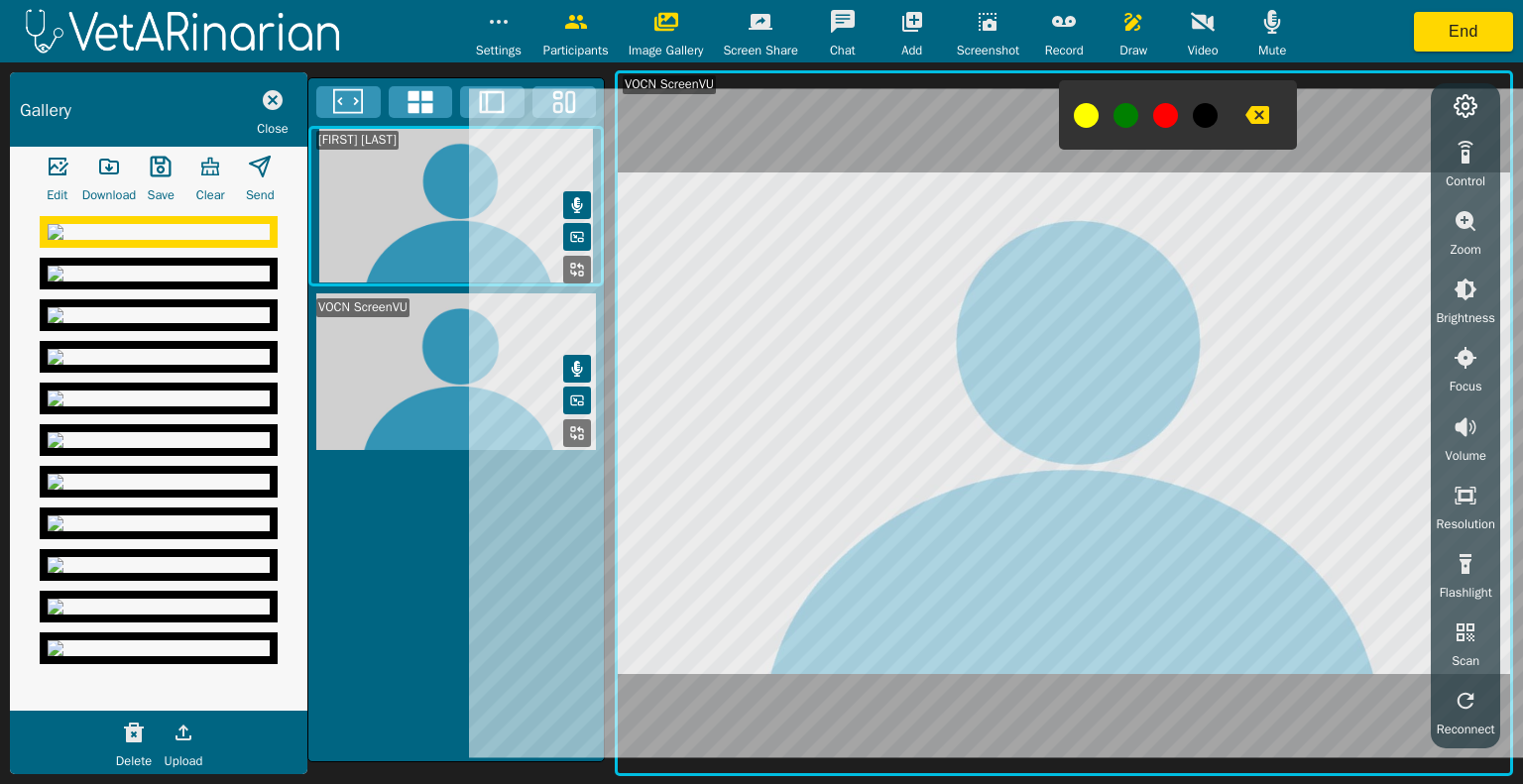 click at bounding box center (159, 315) 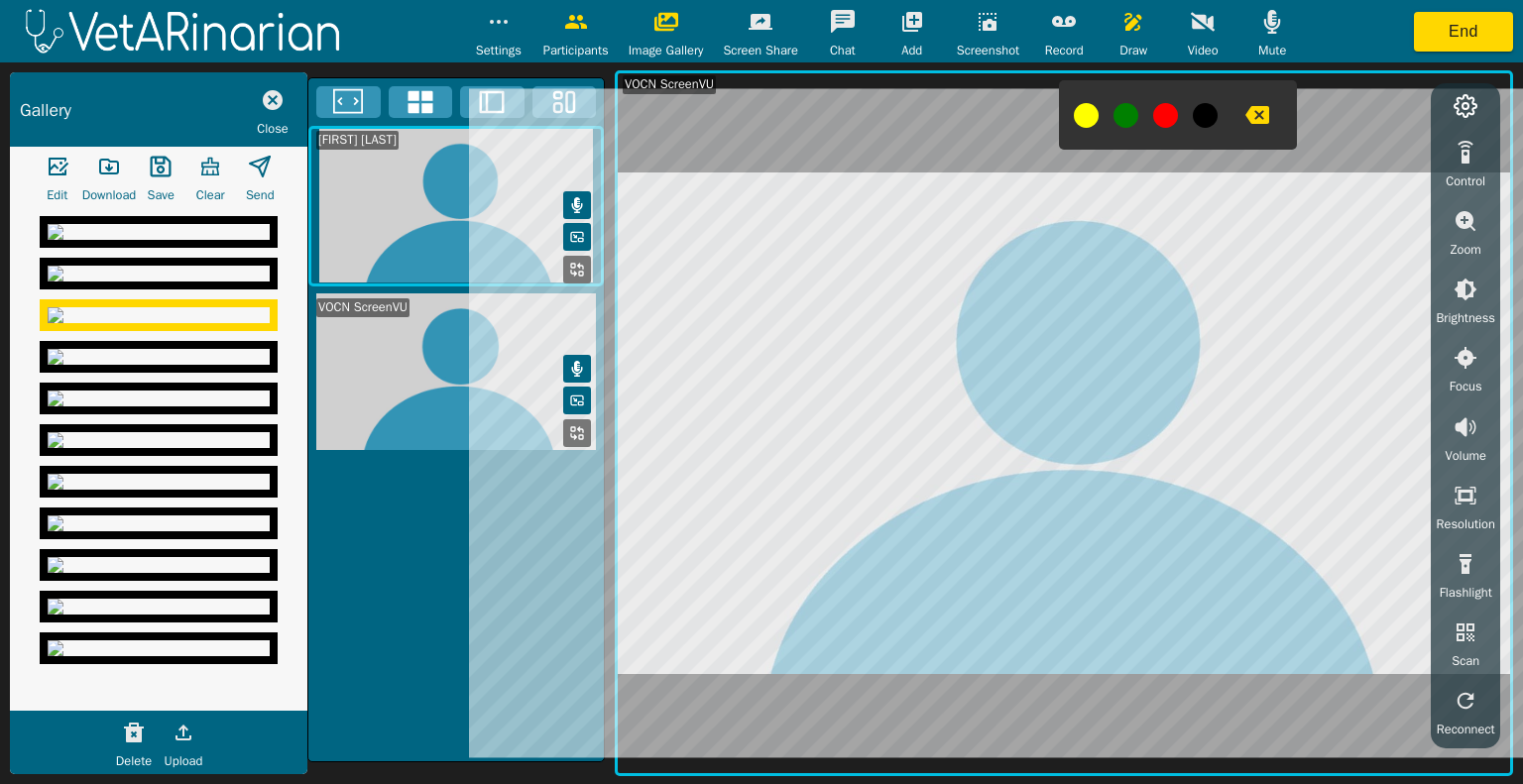 click 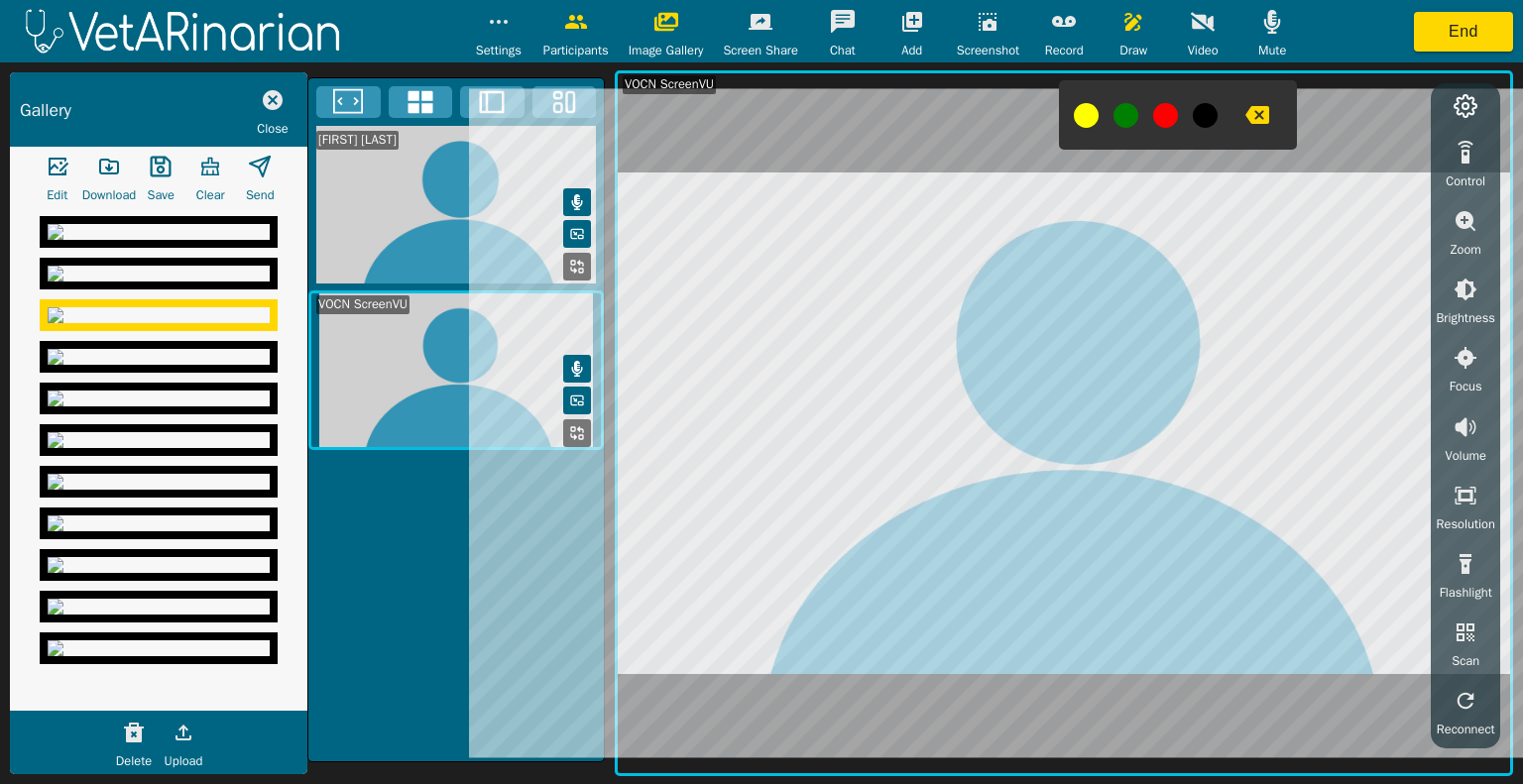 scroll, scrollTop: 456, scrollLeft: 0, axis: vertical 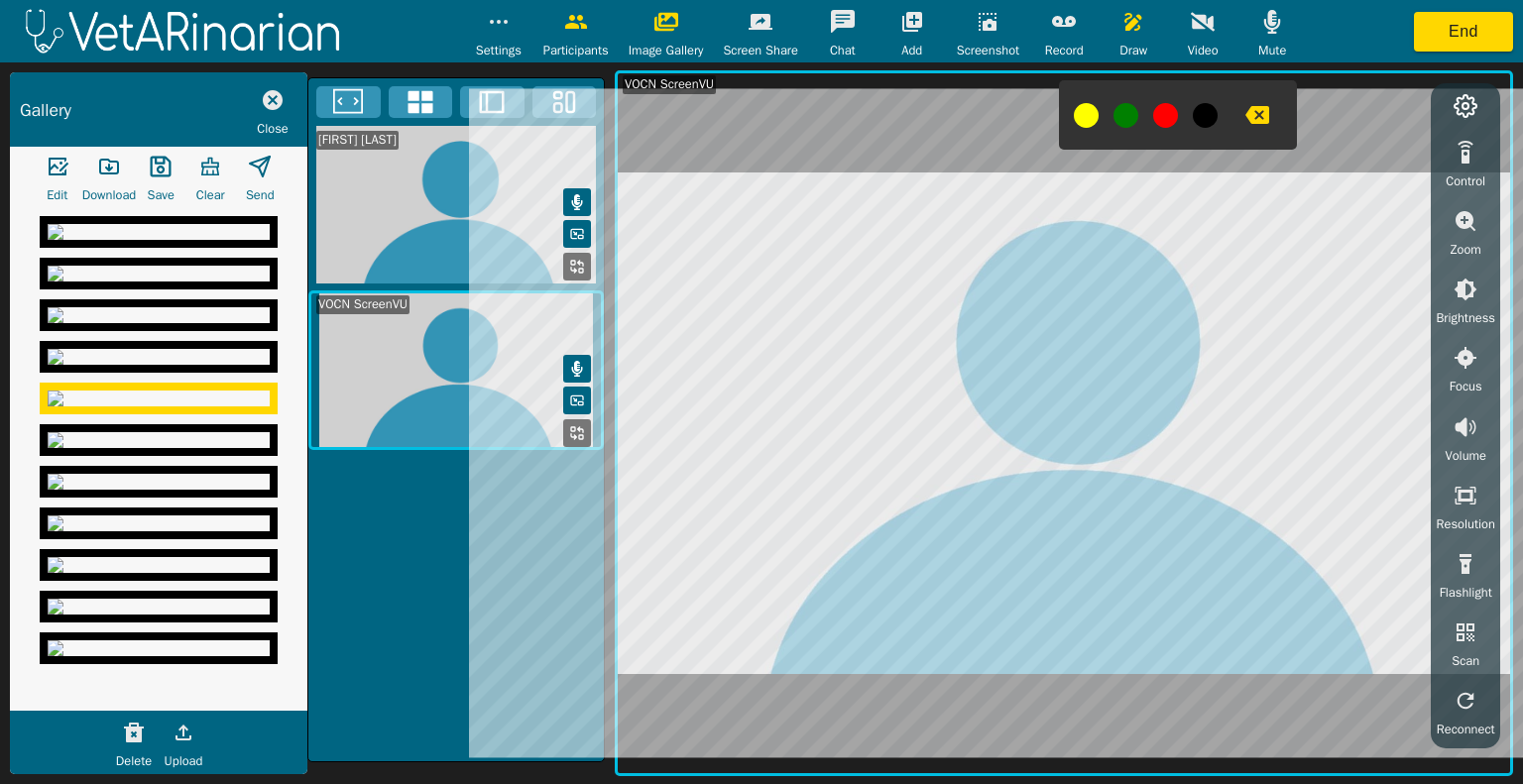 click 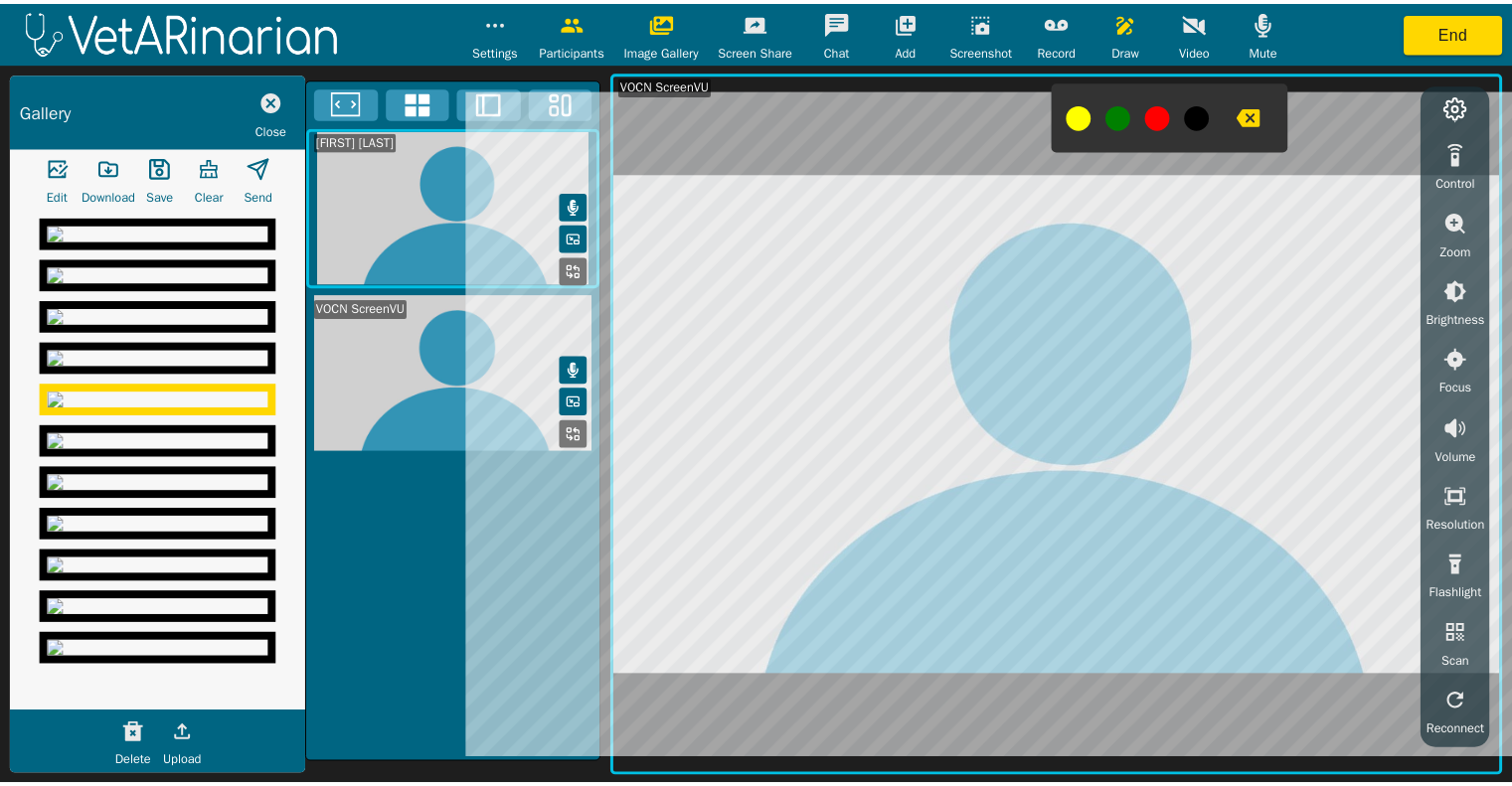 scroll, scrollTop: 846, scrollLeft: 0, axis: vertical 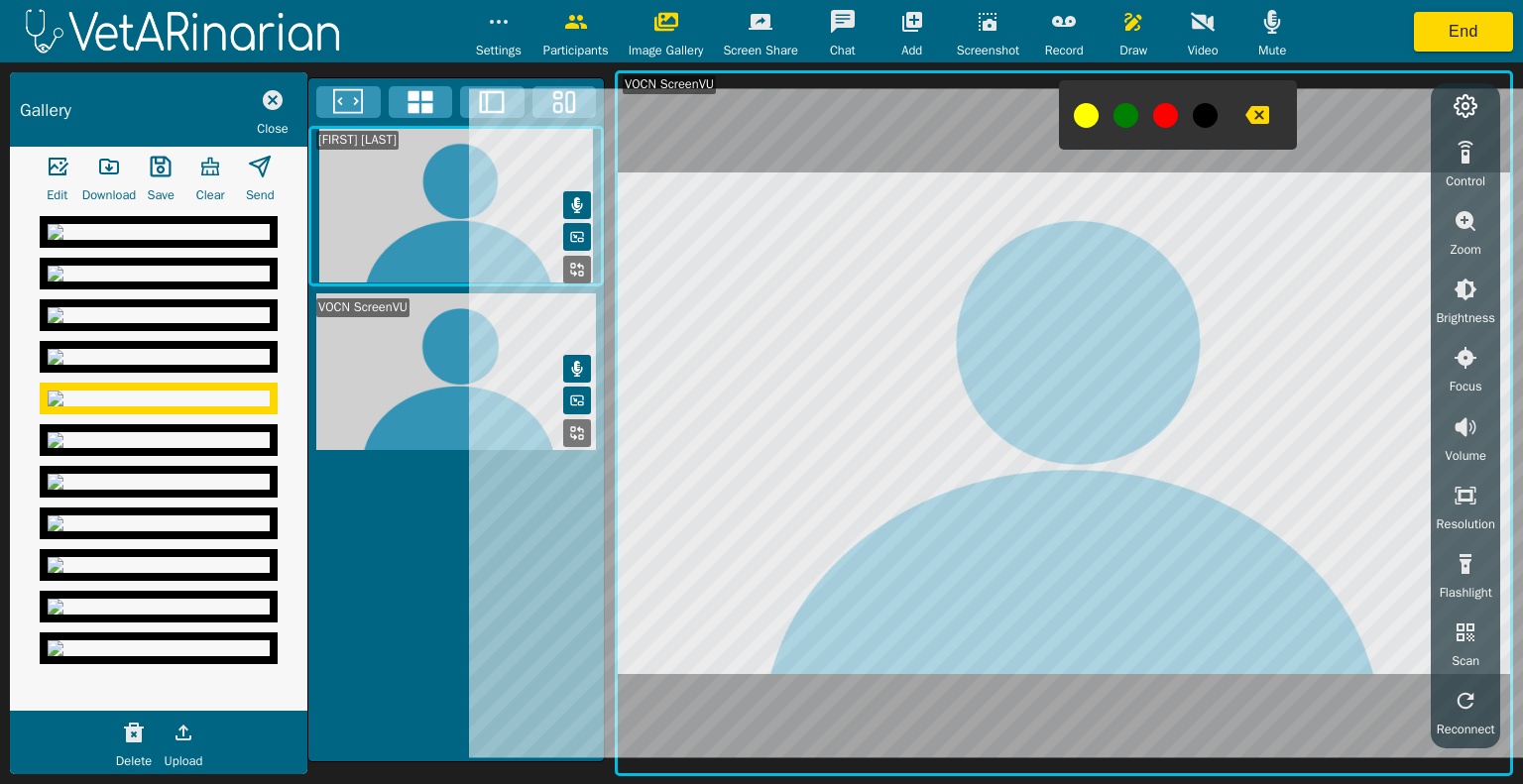 click at bounding box center (159, 523) 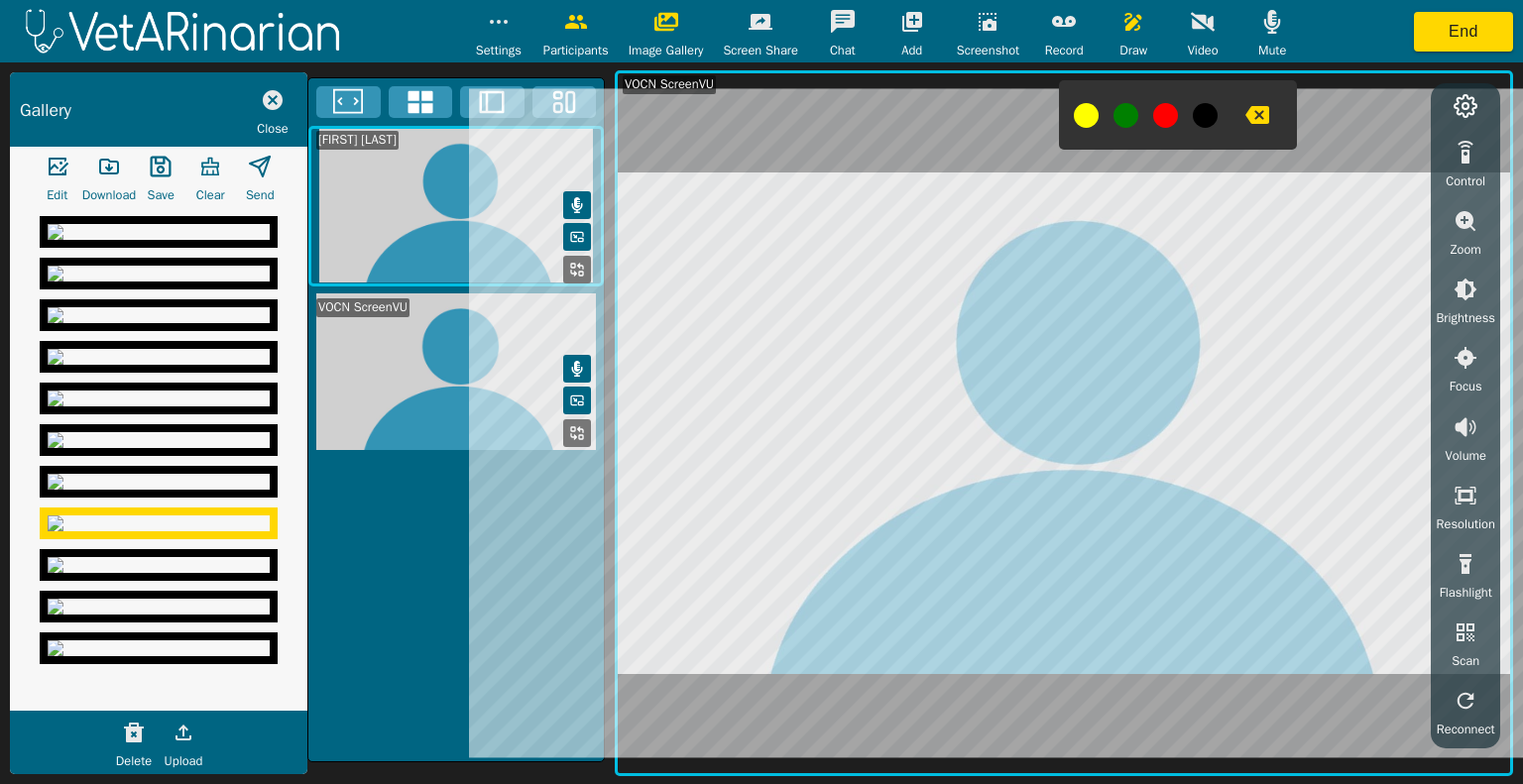 click at bounding box center (159, 523) 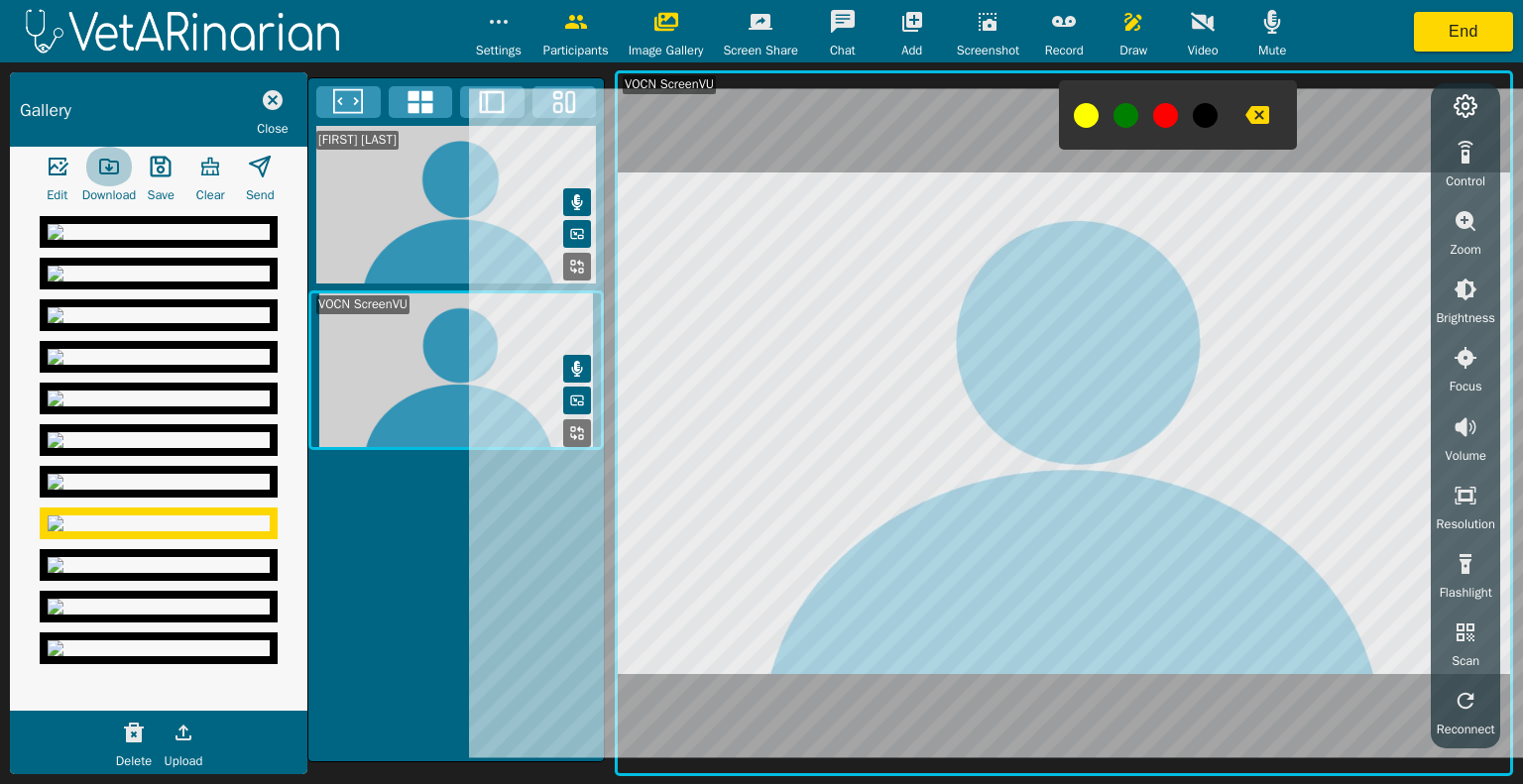 click at bounding box center (109, 167) 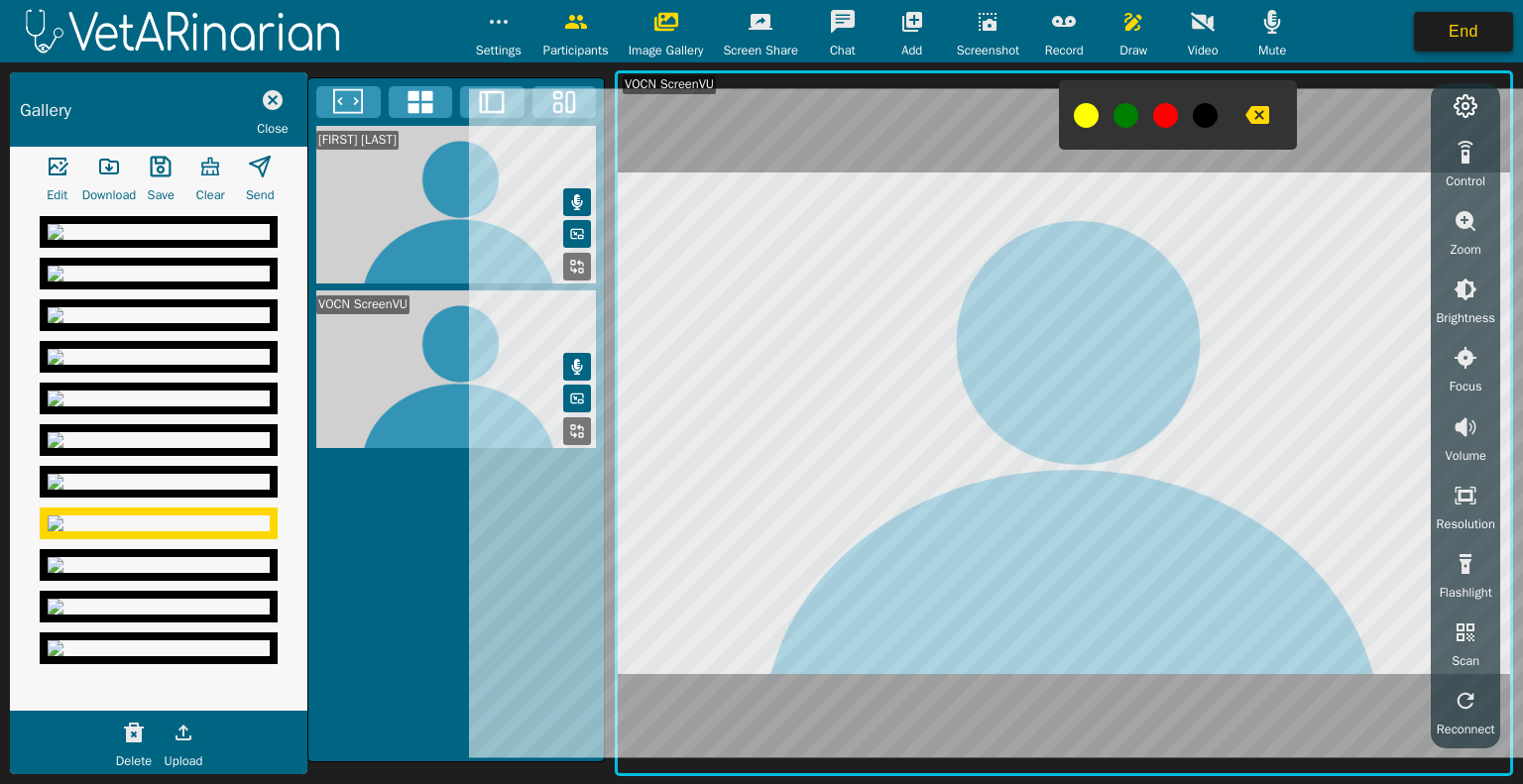 click on "End" at bounding box center (1464, 32) 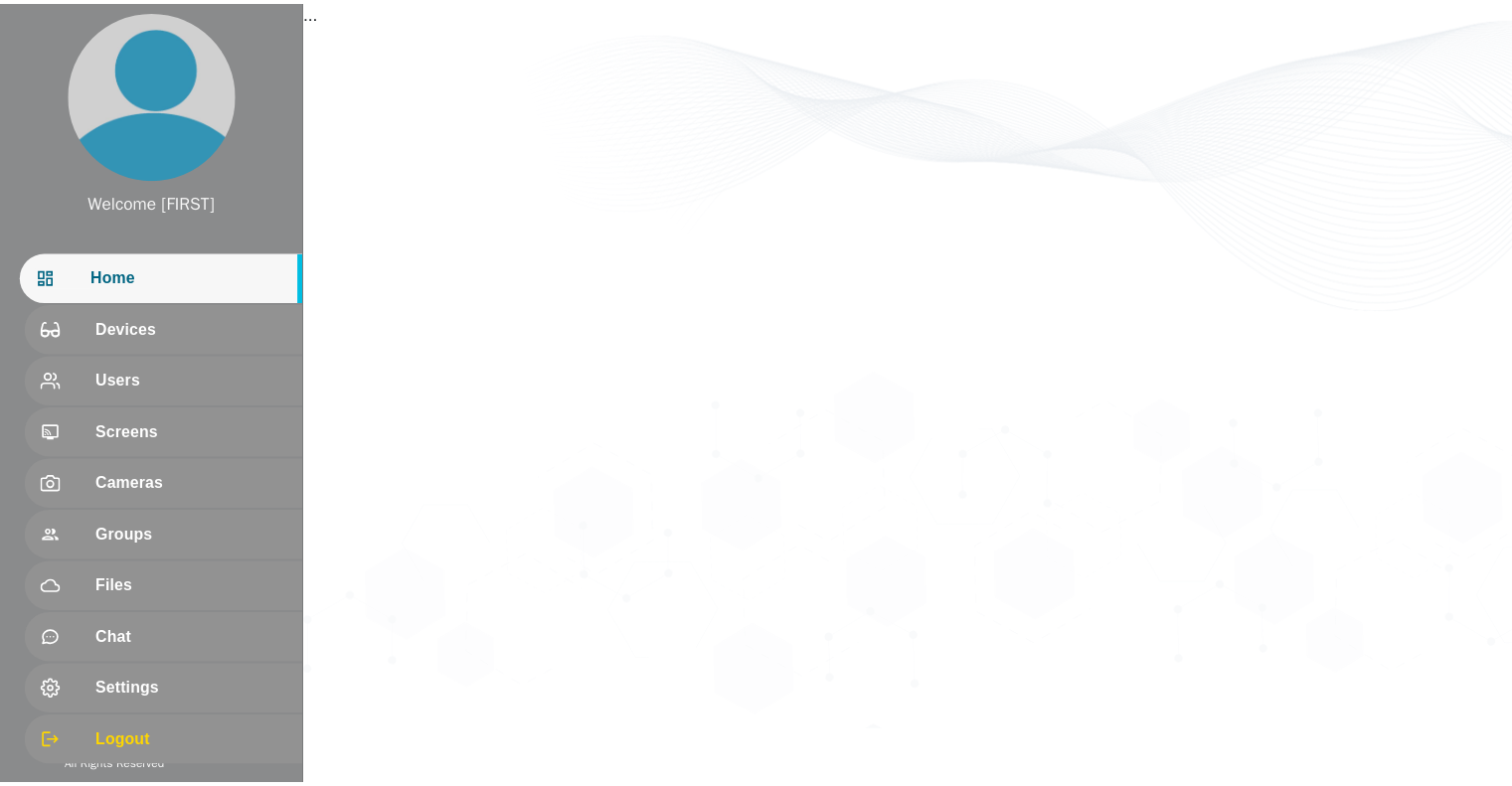 scroll, scrollTop: 0, scrollLeft: 0, axis: both 